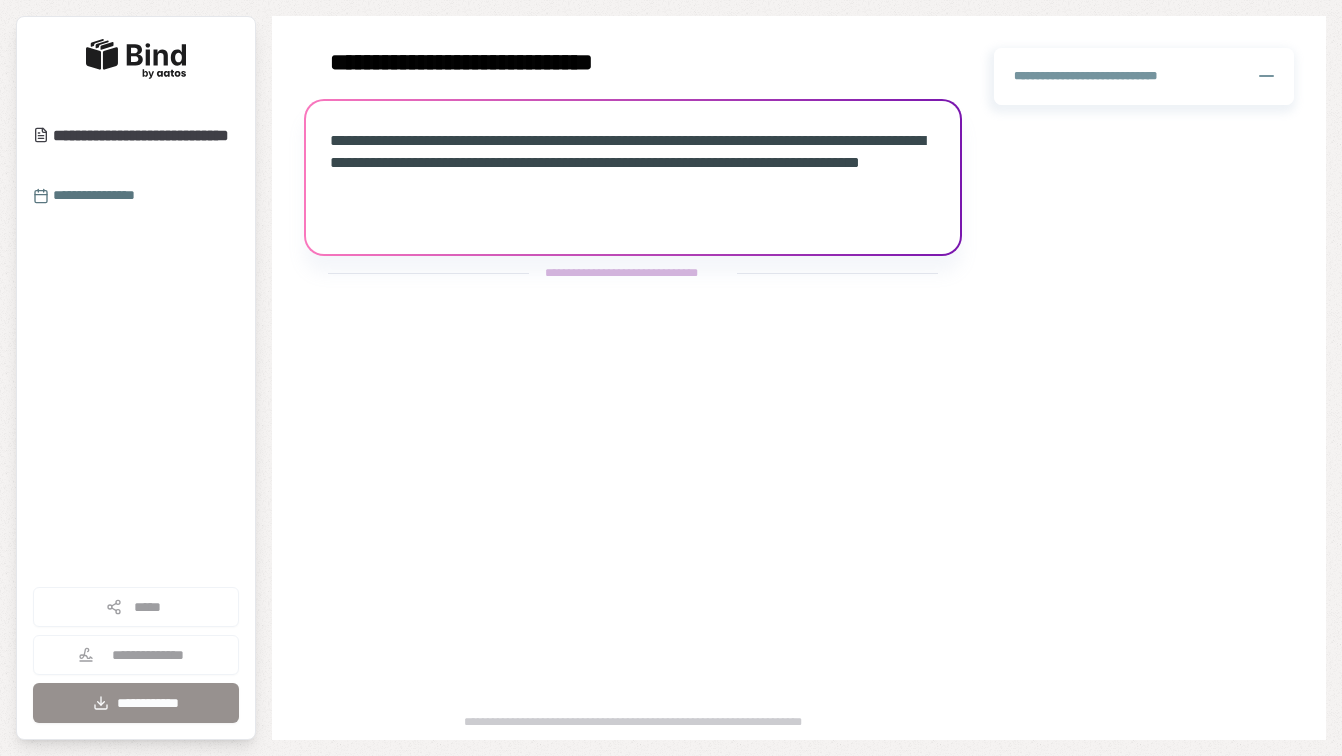 scroll, scrollTop: 0, scrollLeft: 0, axis: both 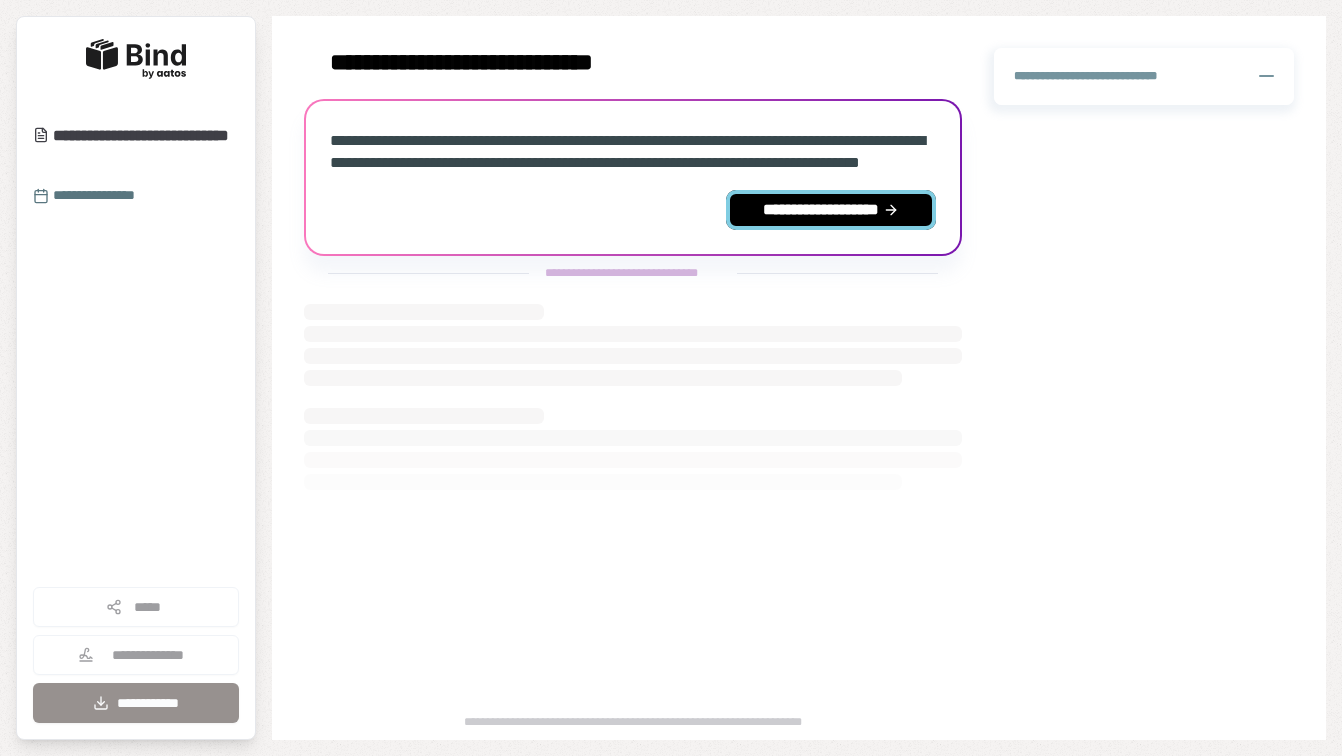 click on "**********" at bounding box center (831, 210) 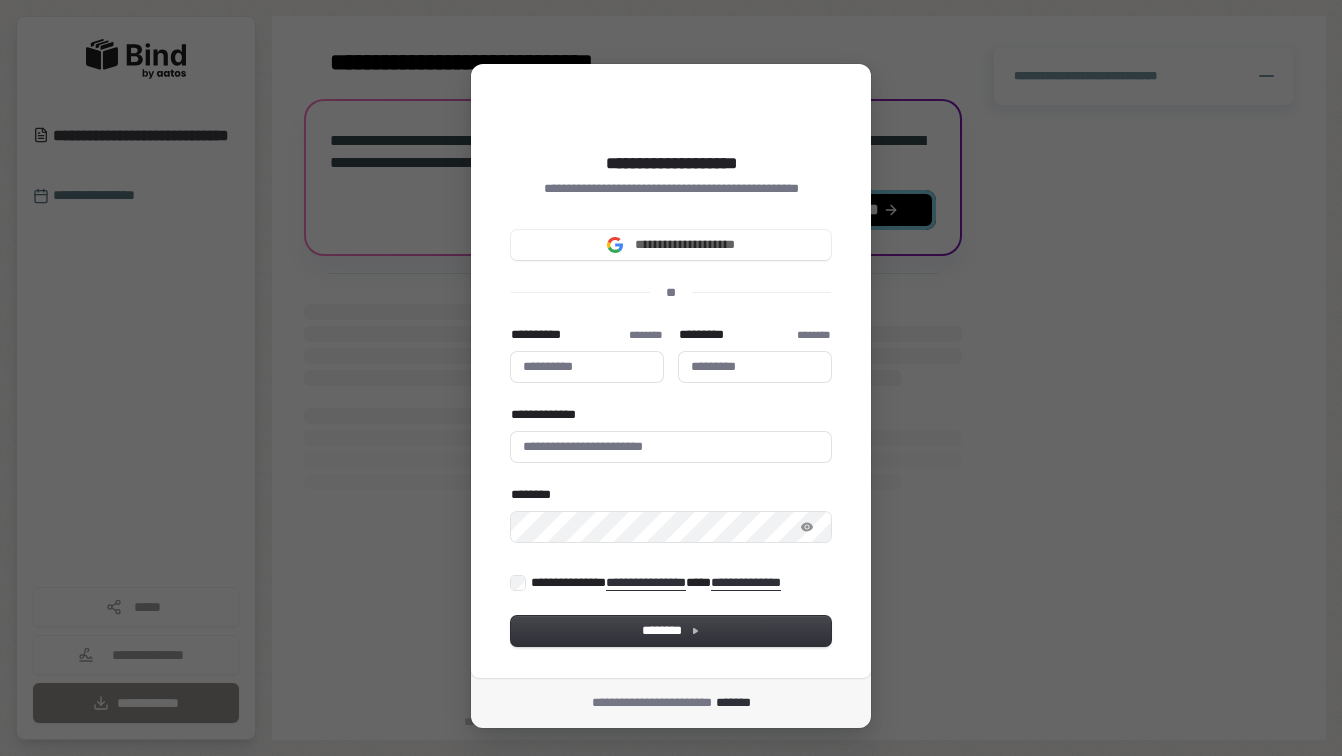 type 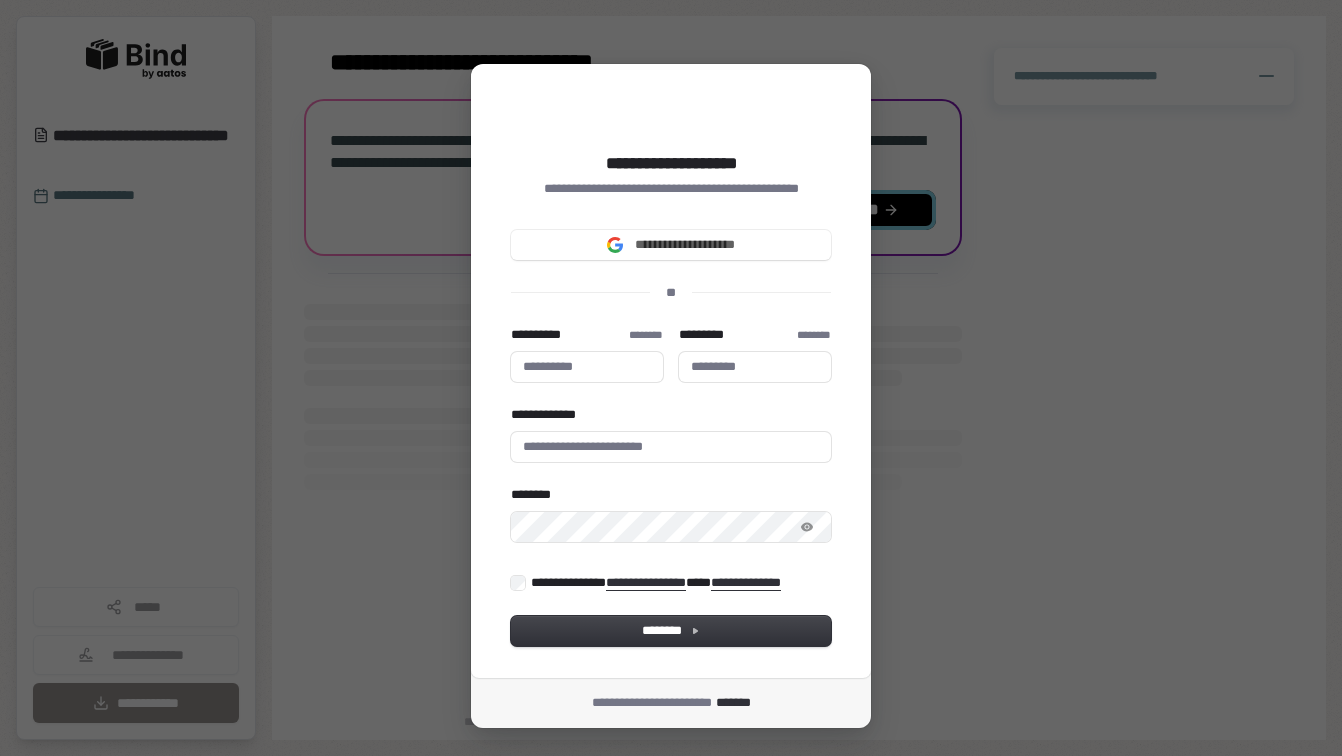 type 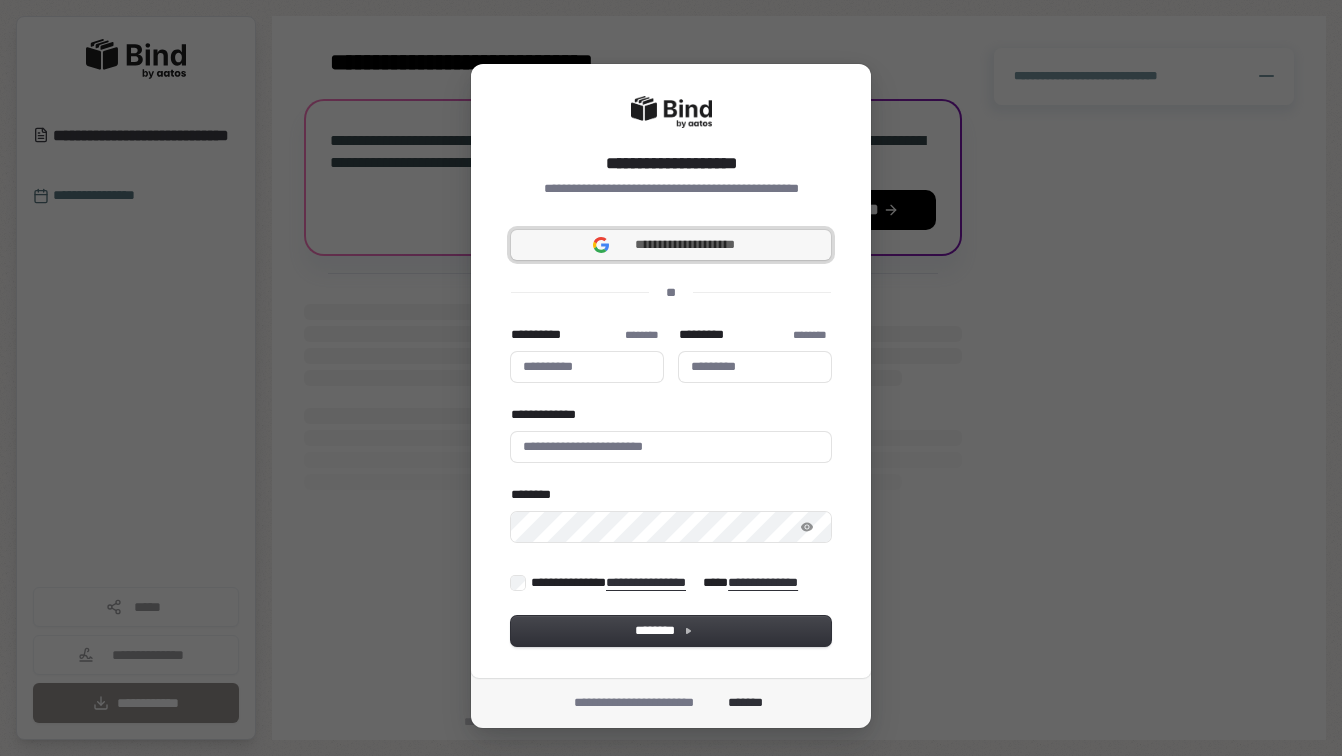 click on "**********" at bounding box center (685, 245) 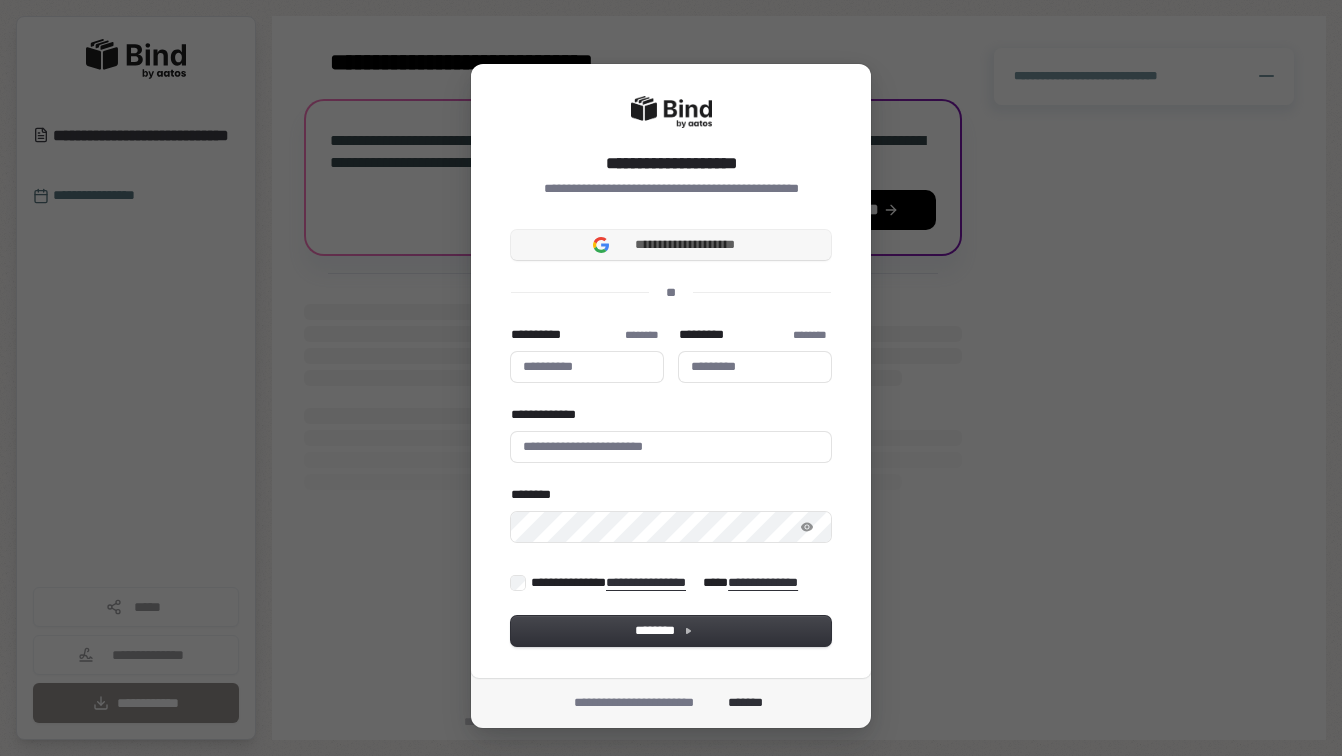 type 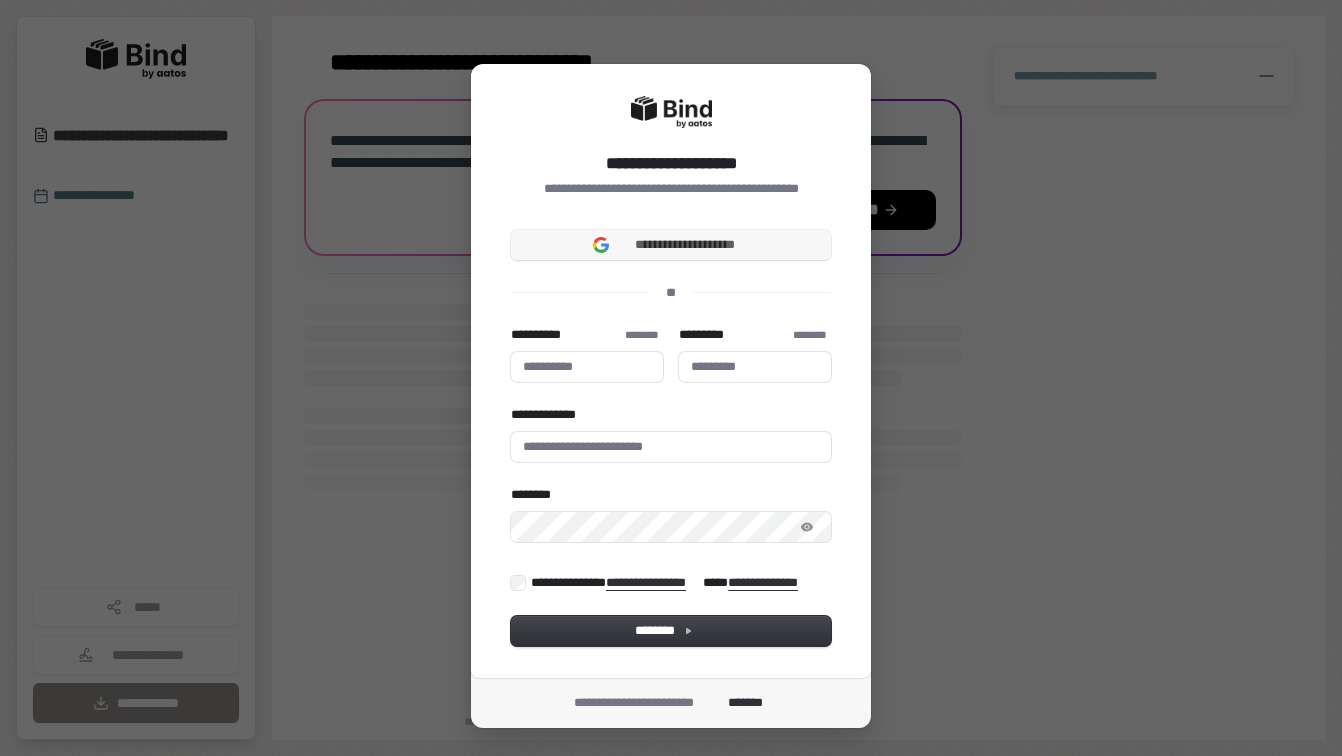 type 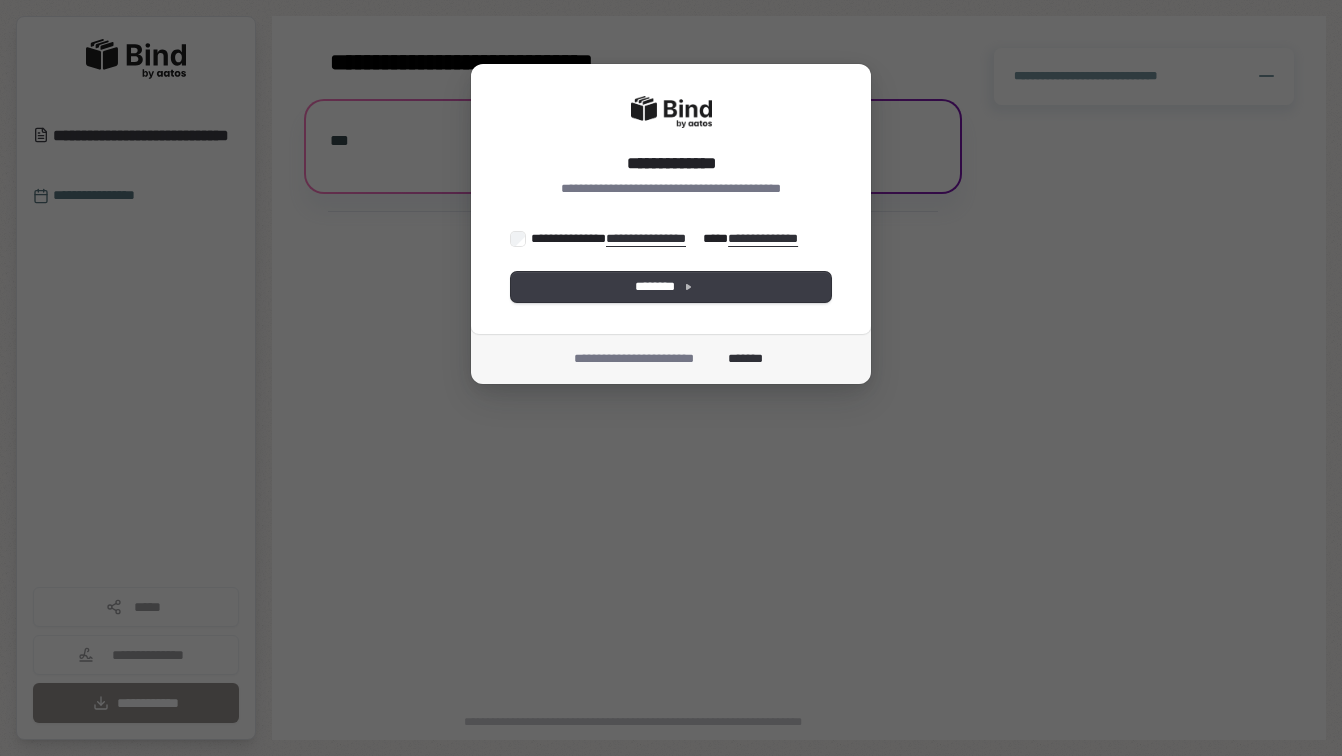 scroll, scrollTop: 0, scrollLeft: 0, axis: both 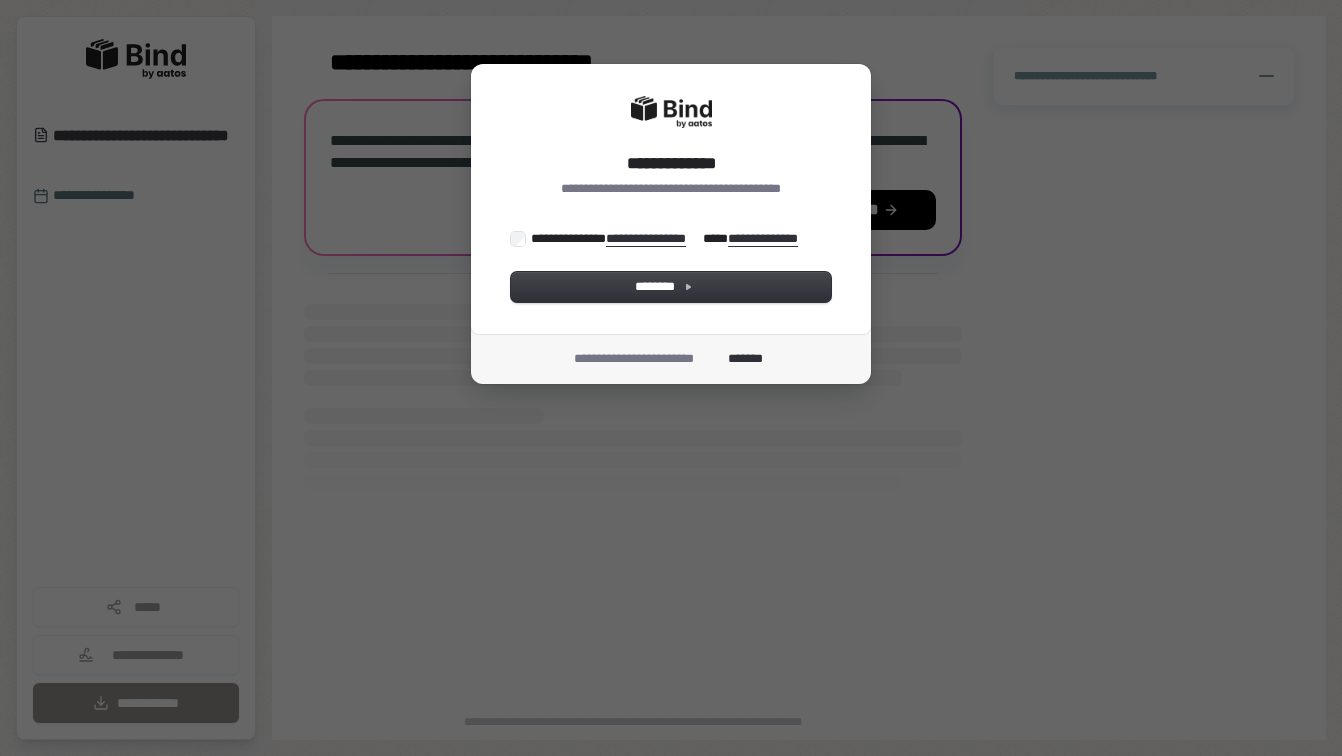click on "**********" at bounding box center [666, 239] 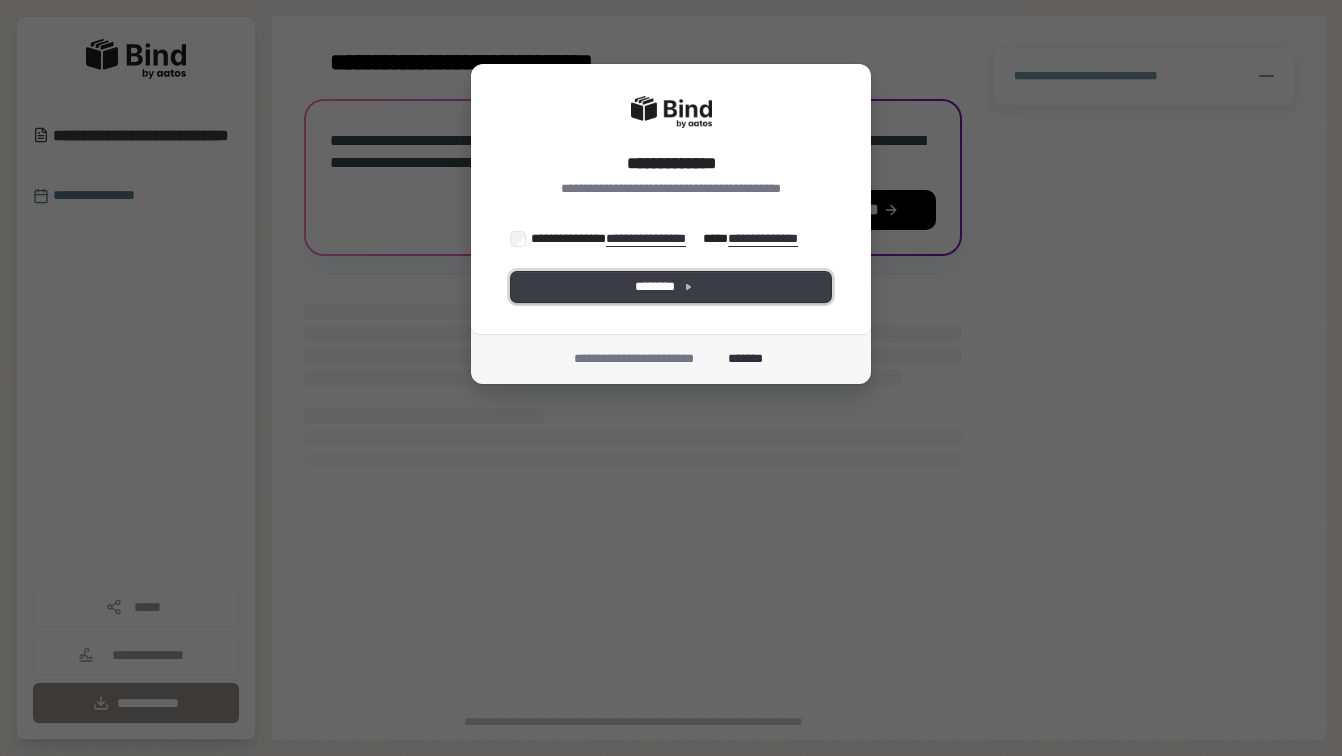 click on "********" at bounding box center (671, 287) 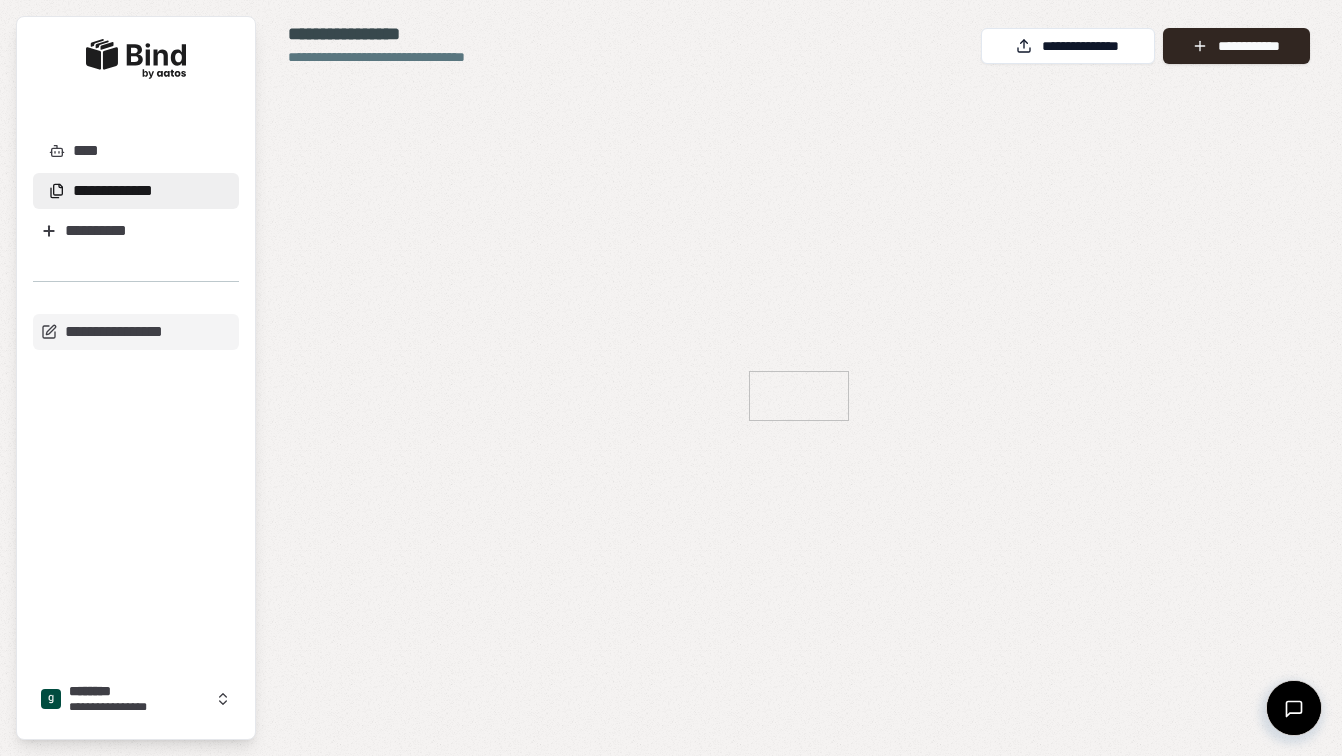 scroll, scrollTop: 0, scrollLeft: 0, axis: both 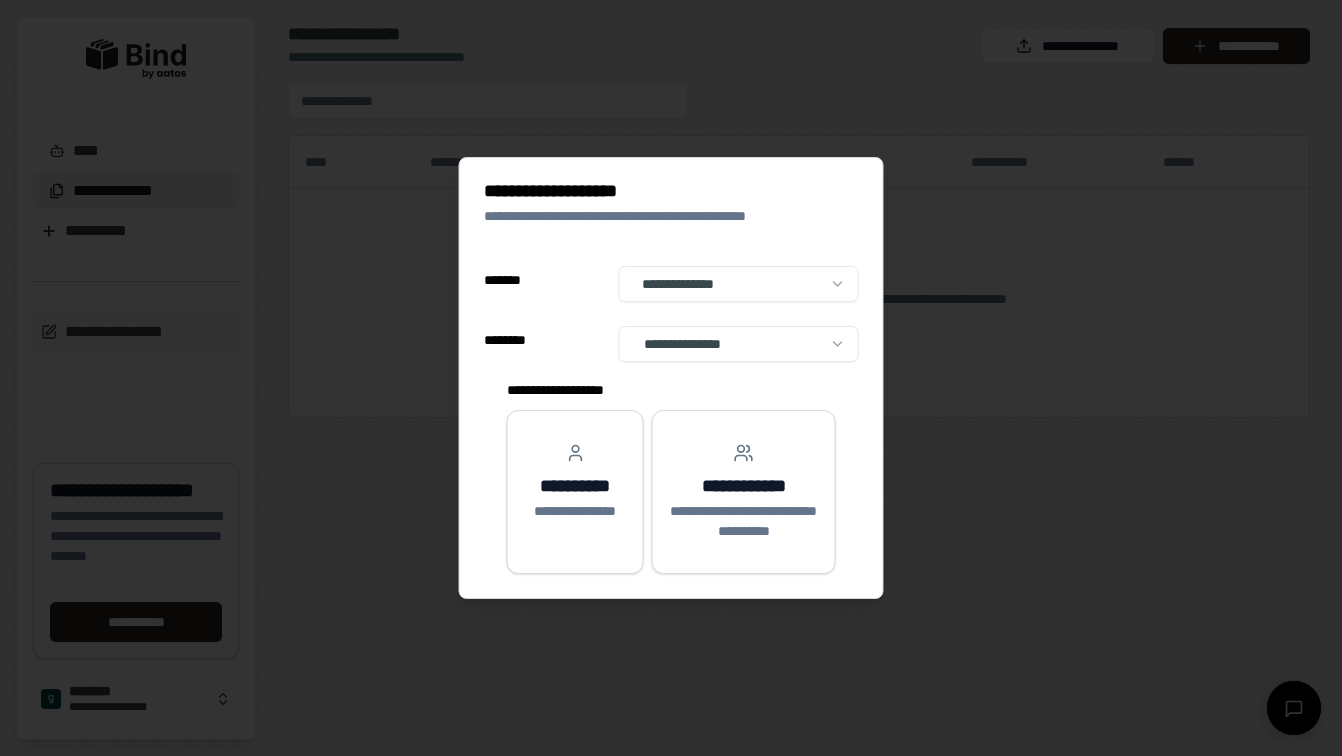 select on "**" 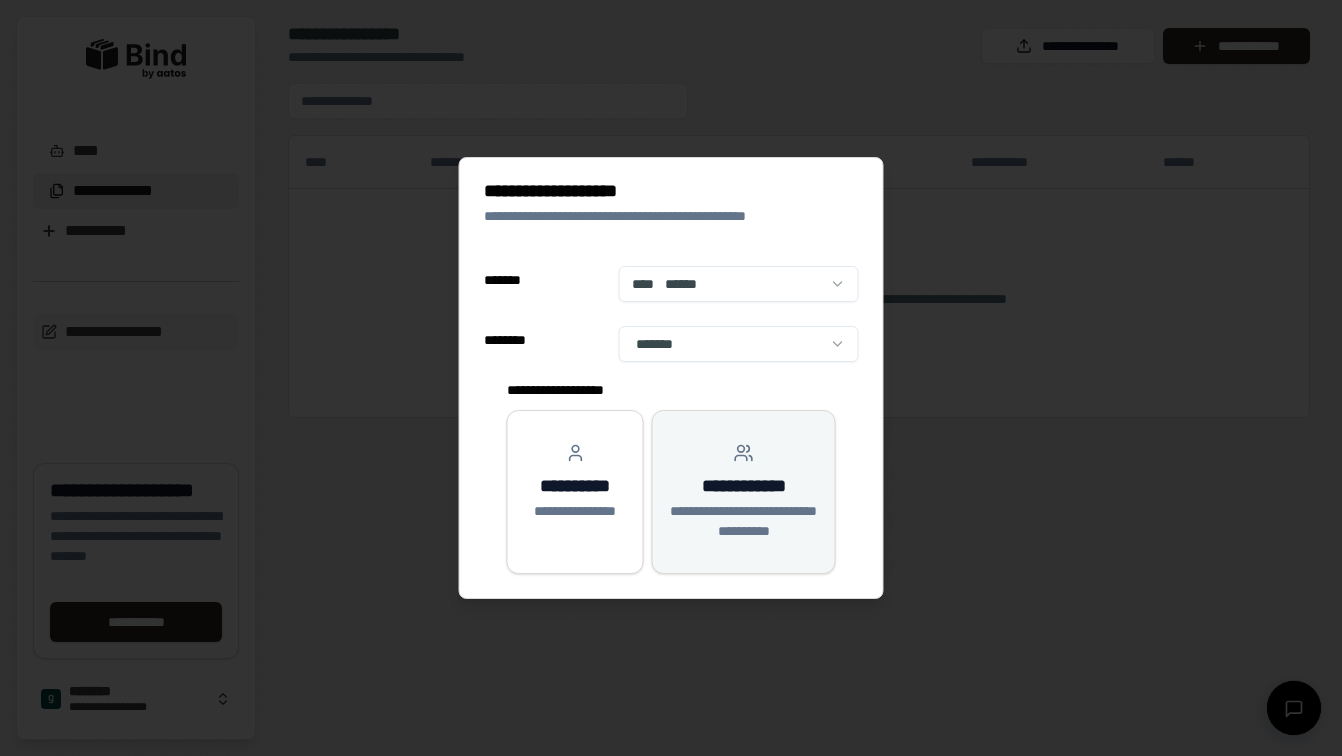 click on "**********" at bounding box center (744, 486) 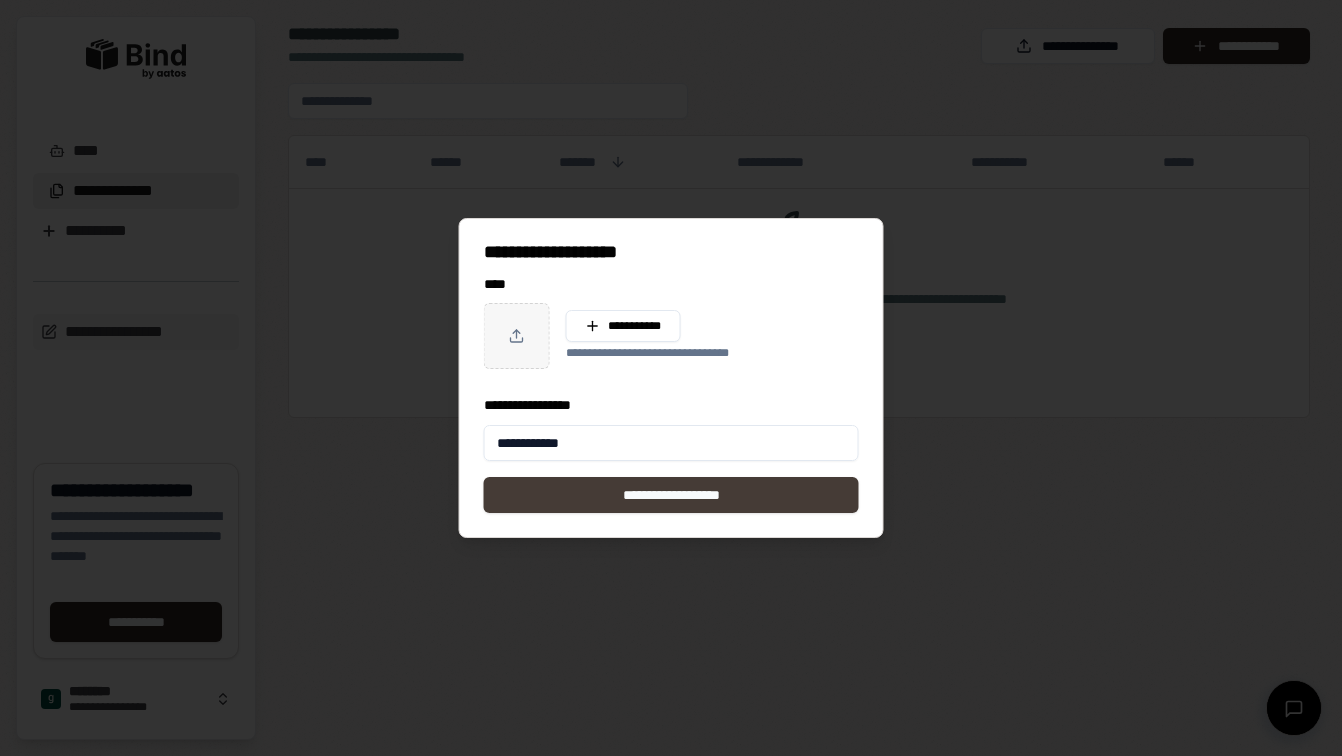 type on "**********" 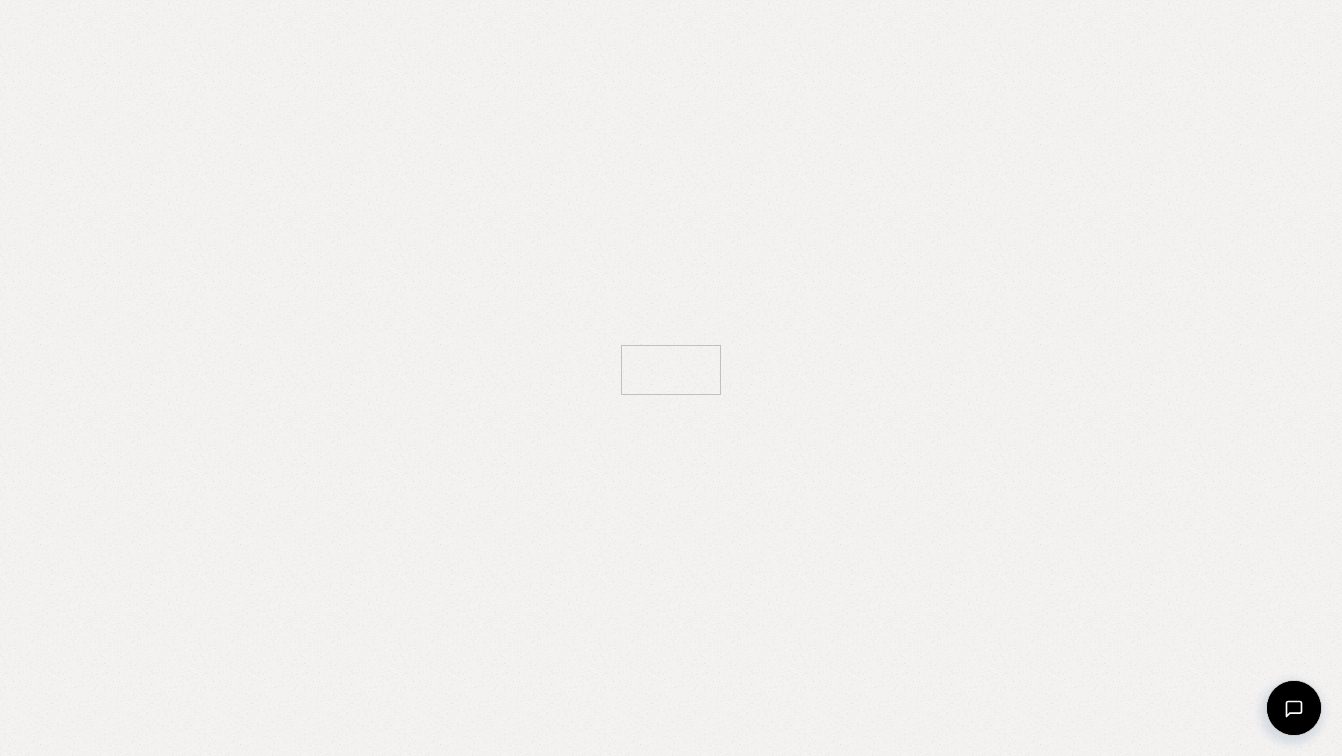 scroll, scrollTop: 0, scrollLeft: 0, axis: both 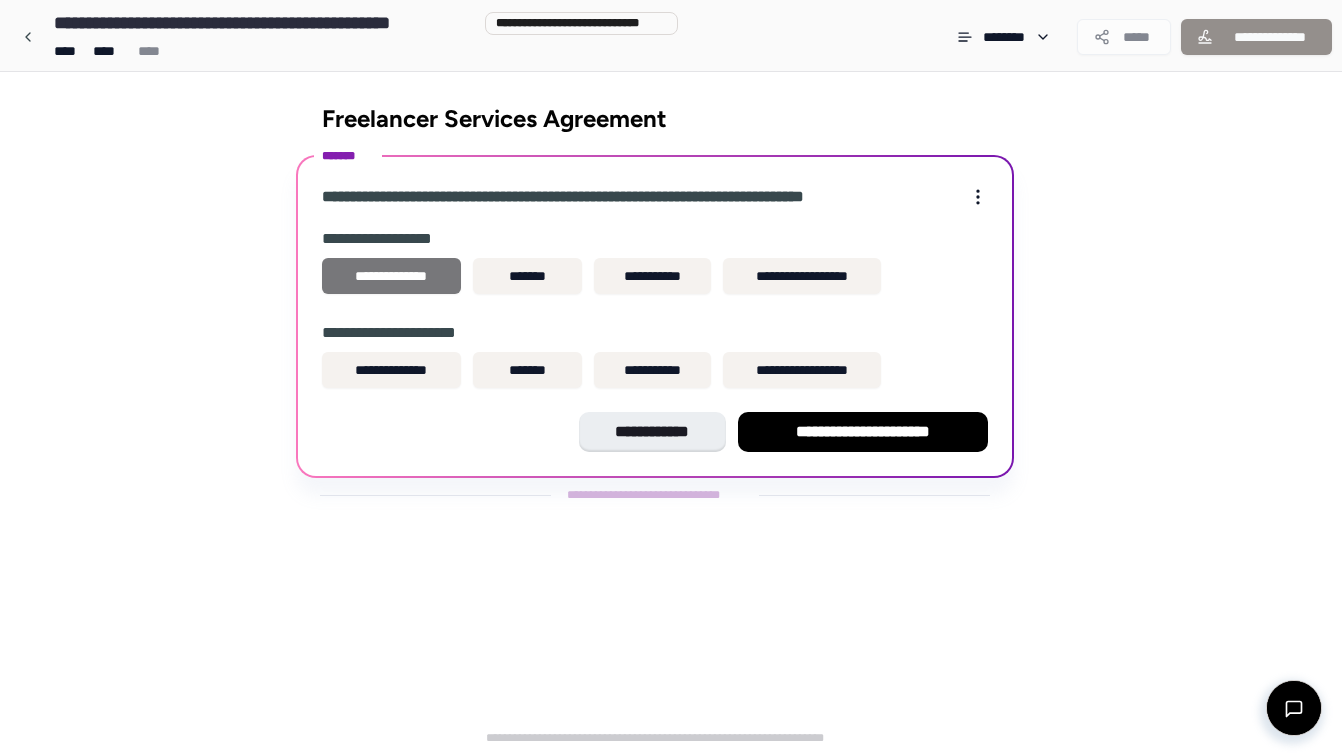 click on "**********" at bounding box center (391, 276) 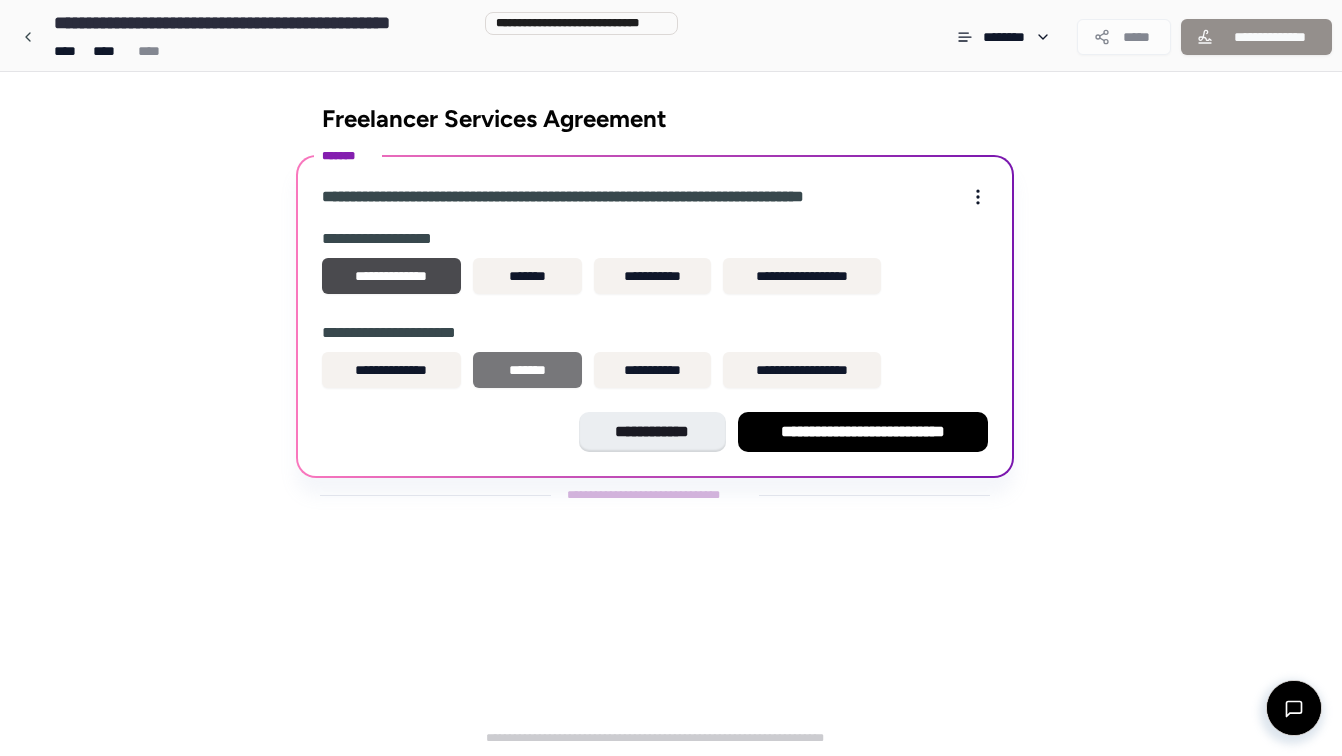 click on "*******" at bounding box center (527, 370) 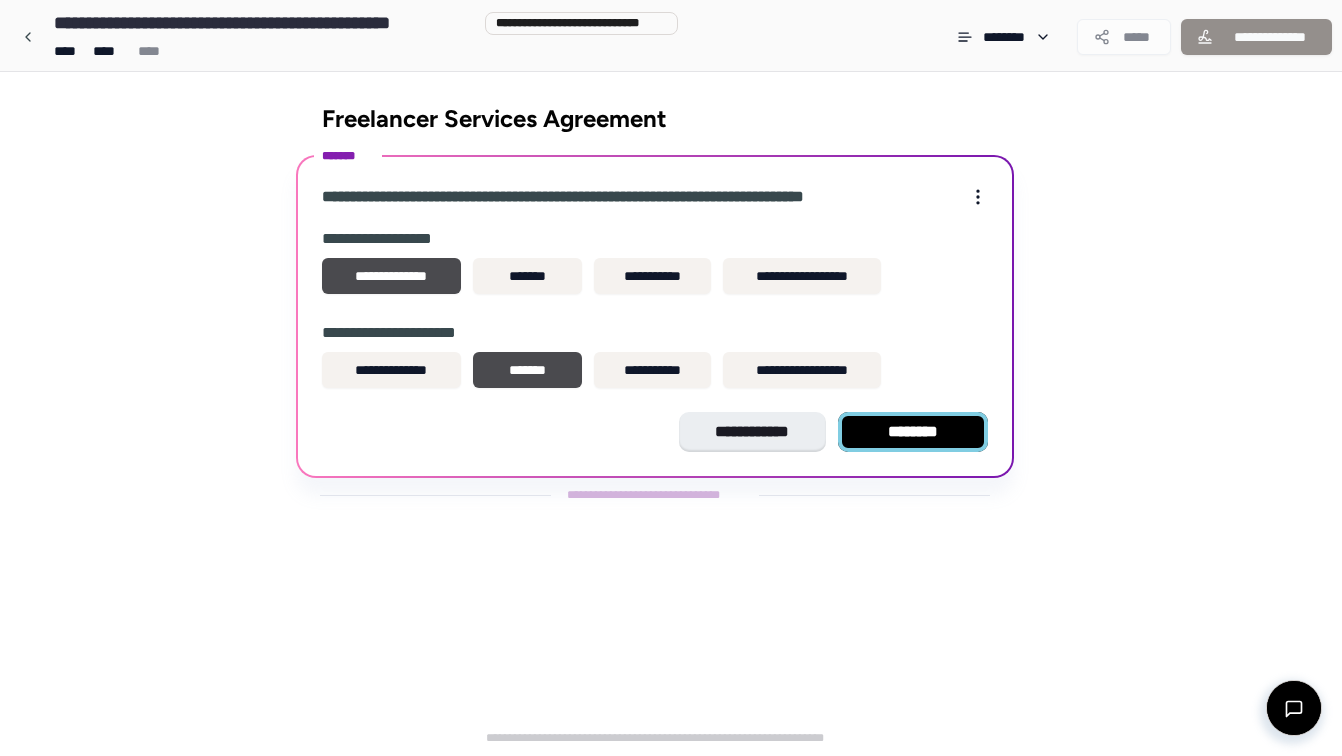 click on "********" at bounding box center [913, 432] 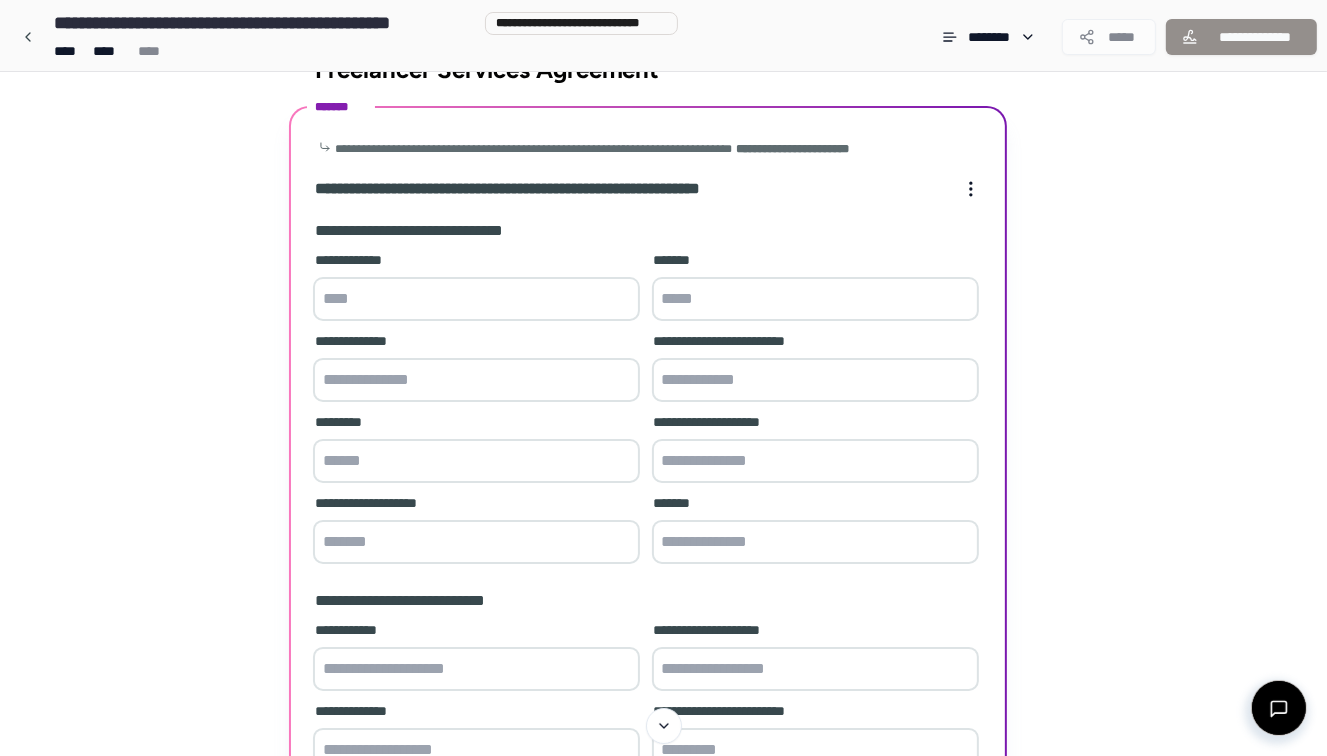 scroll, scrollTop: 0, scrollLeft: 0, axis: both 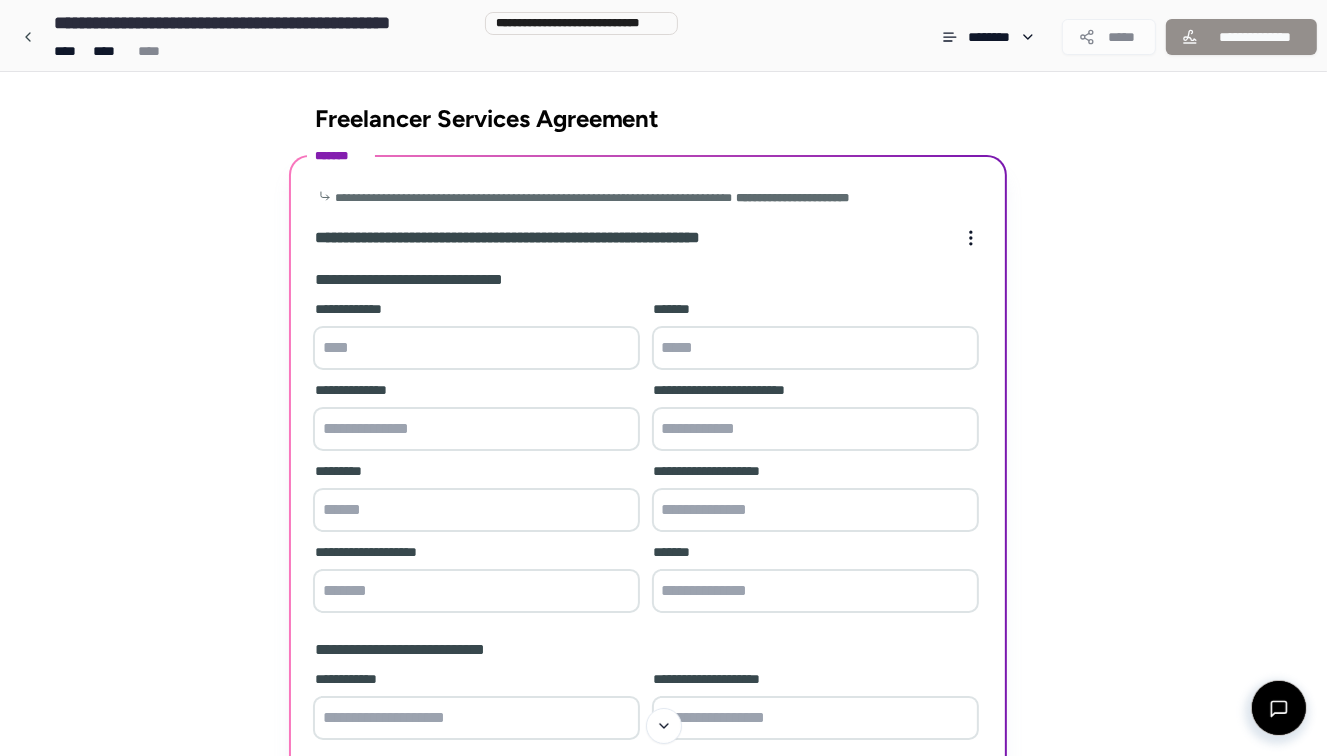 click at bounding box center (476, 348) 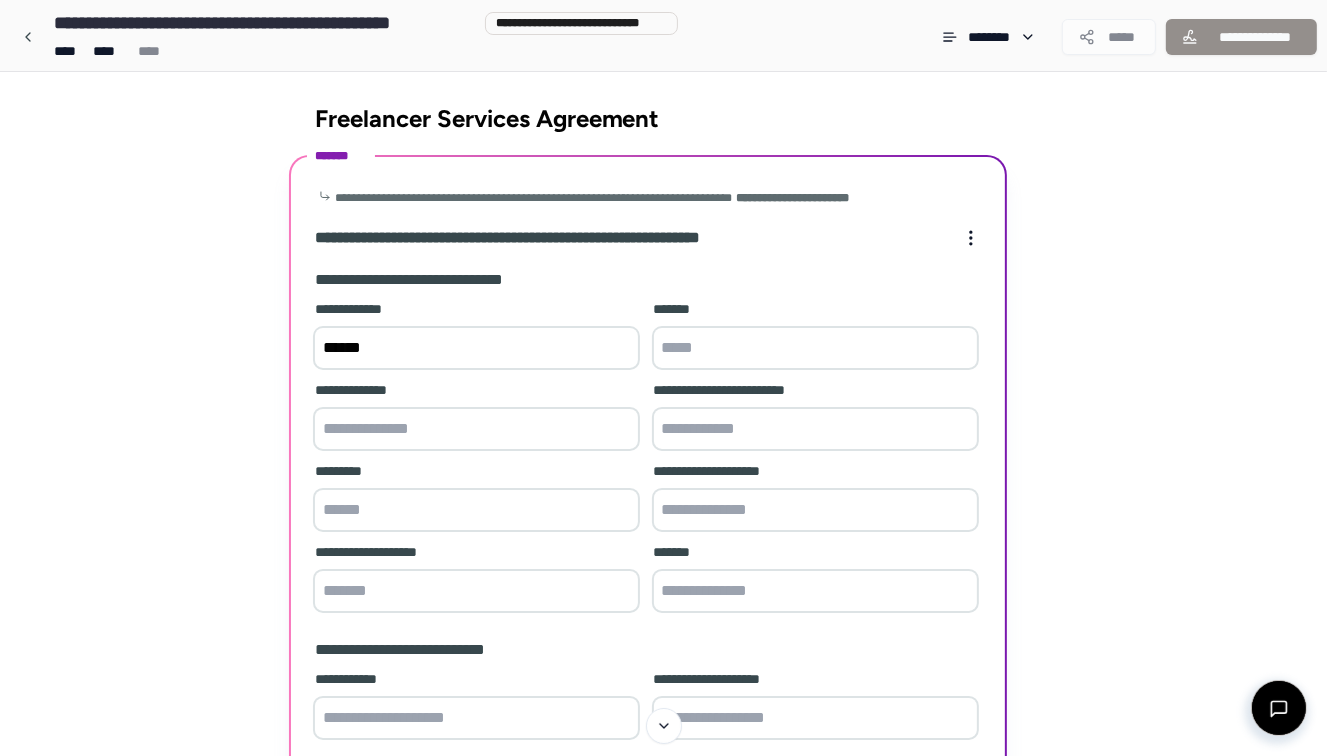 scroll, scrollTop: 12, scrollLeft: 0, axis: vertical 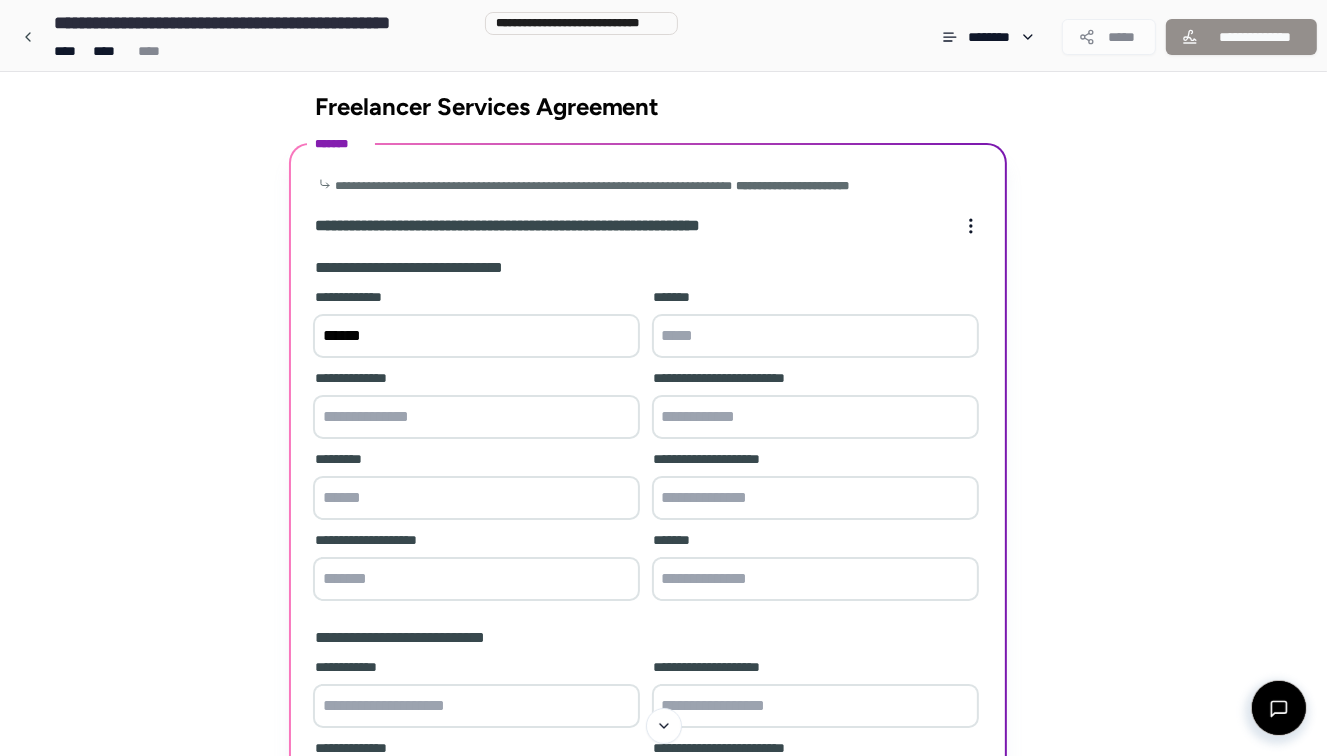 type on "******" 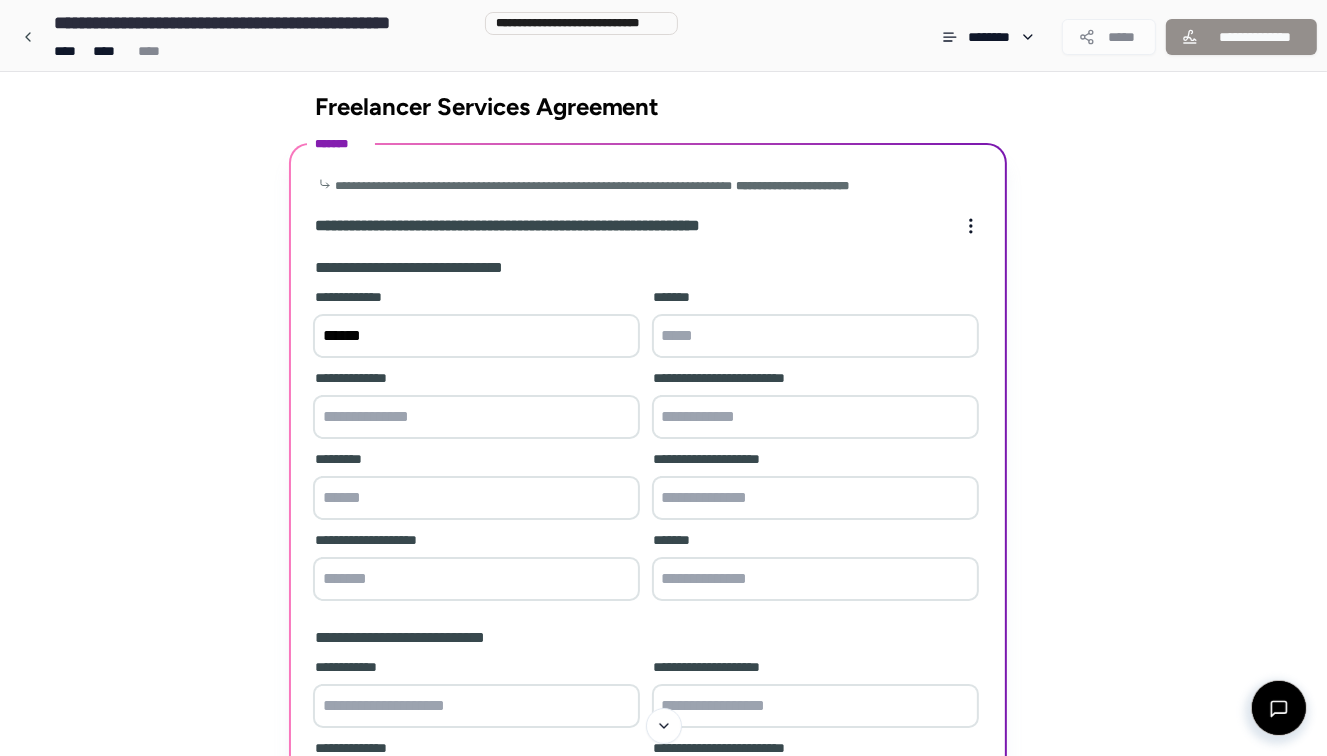 click at bounding box center [815, 579] 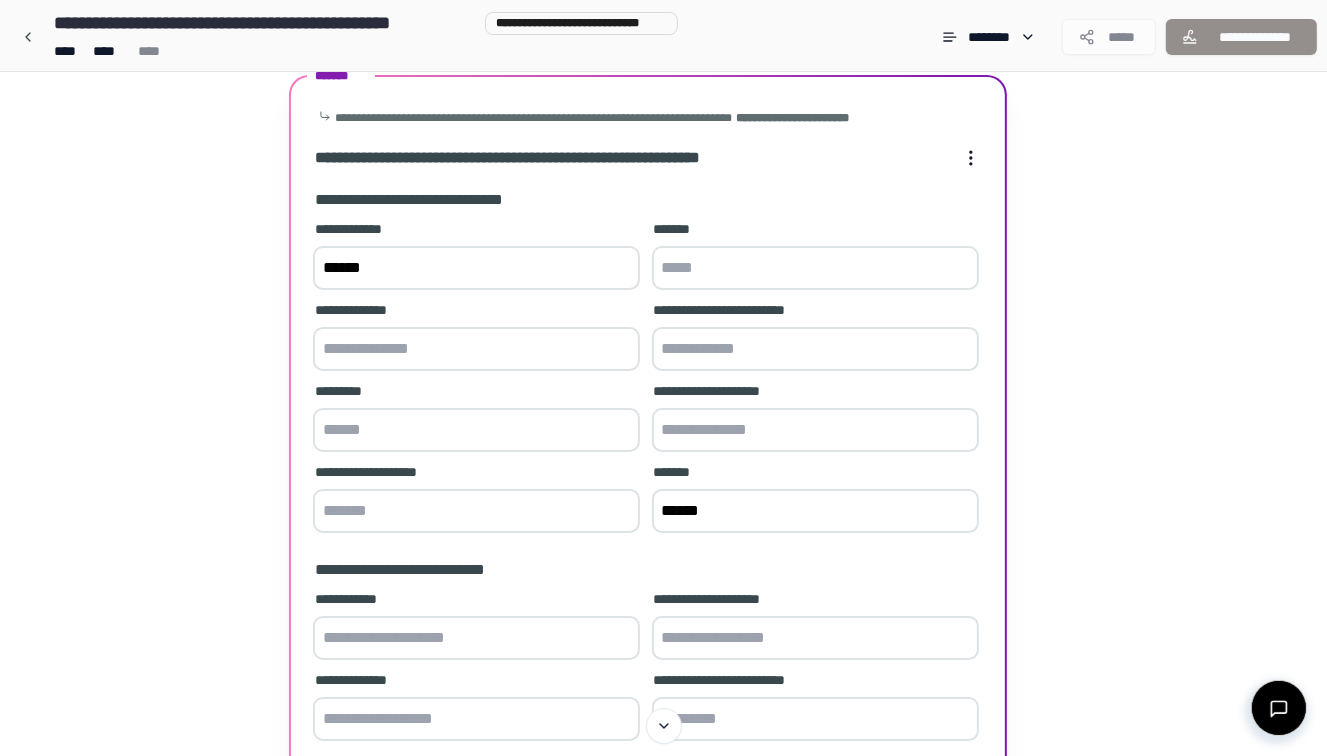 scroll, scrollTop: 81, scrollLeft: 0, axis: vertical 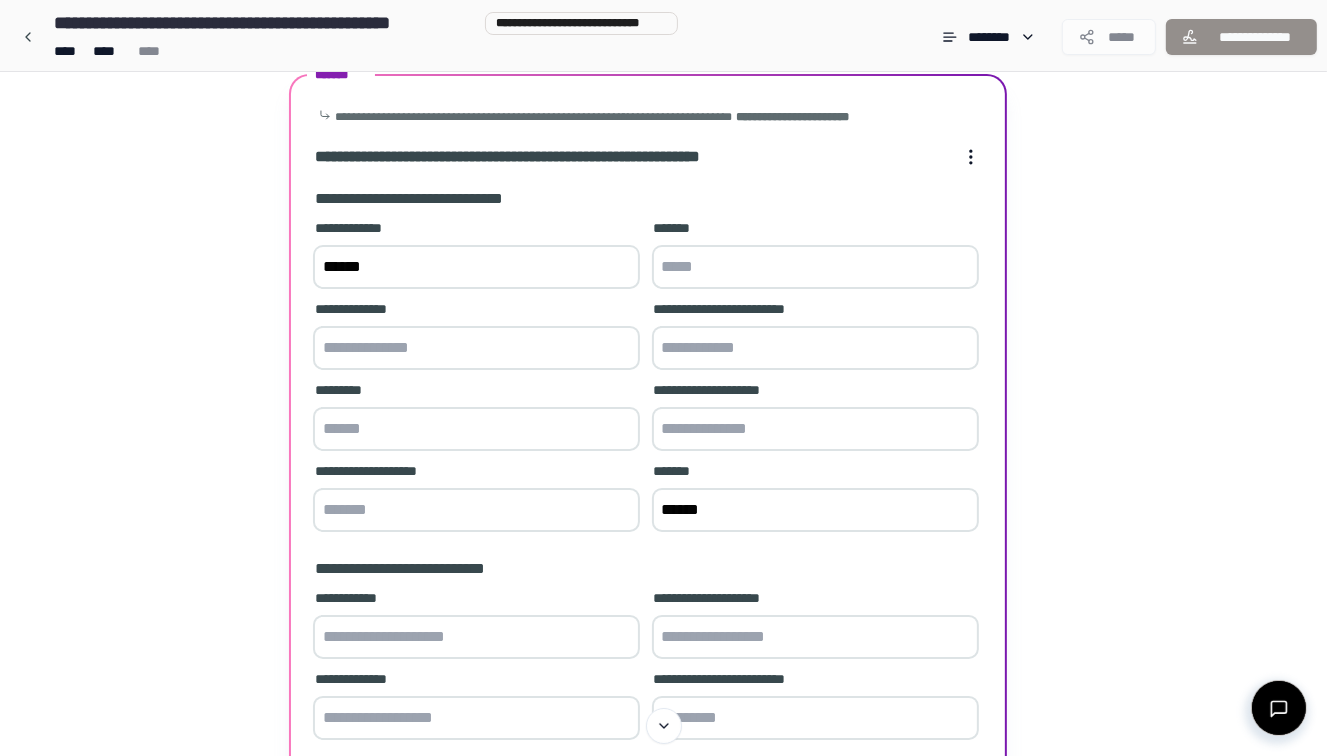 type on "******" 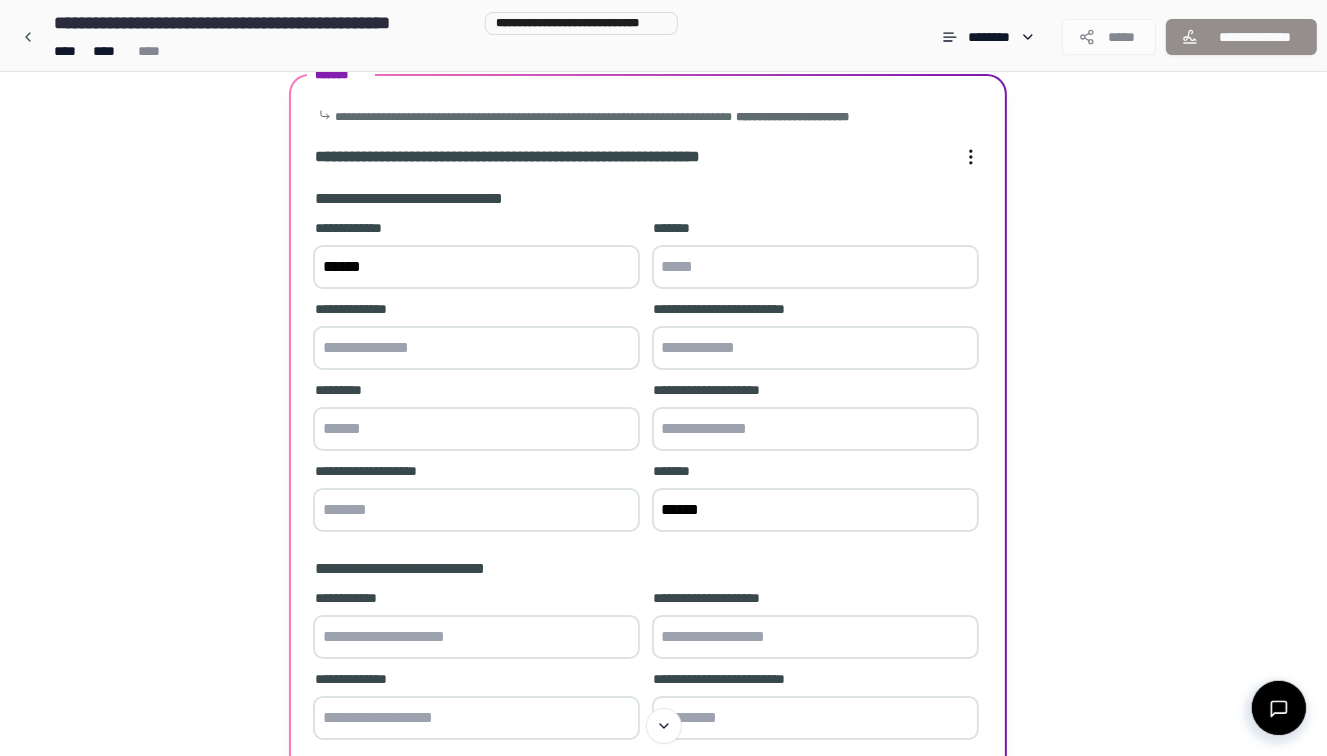 click at bounding box center (476, 637) 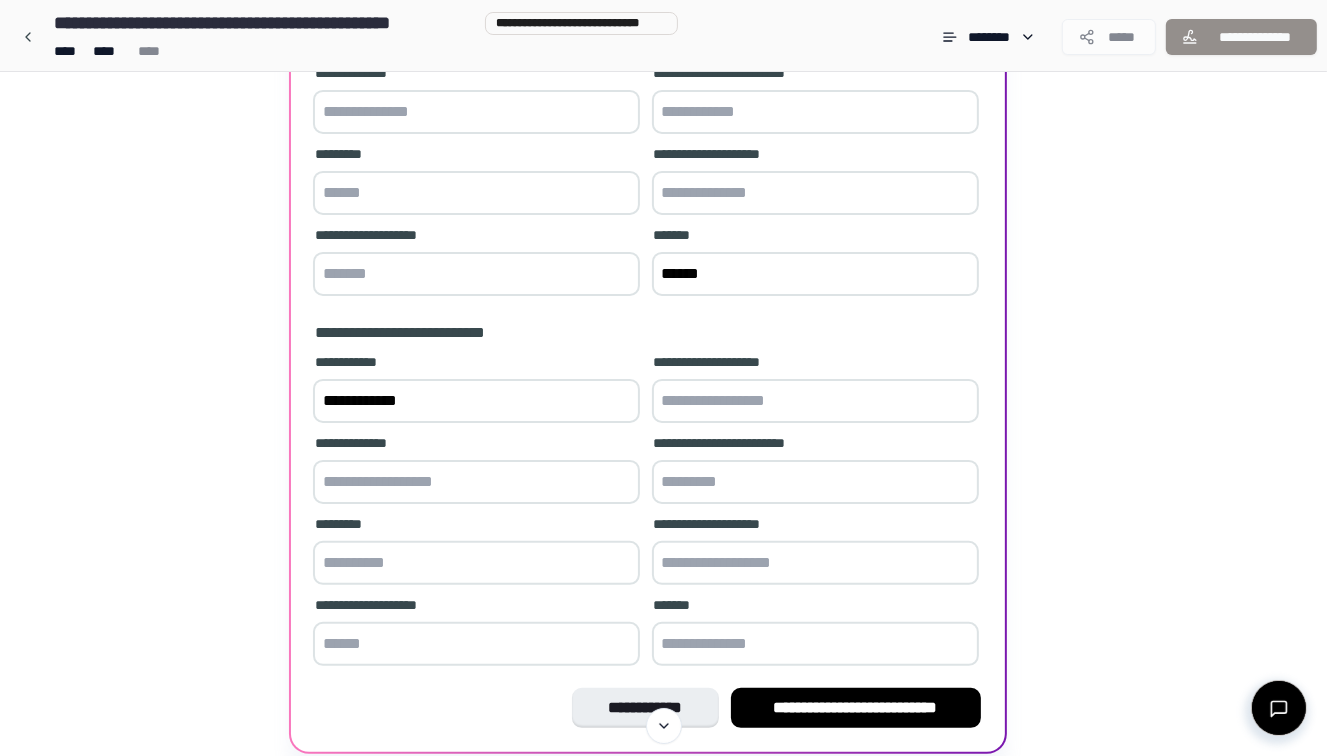 scroll, scrollTop: 393, scrollLeft: 0, axis: vertical 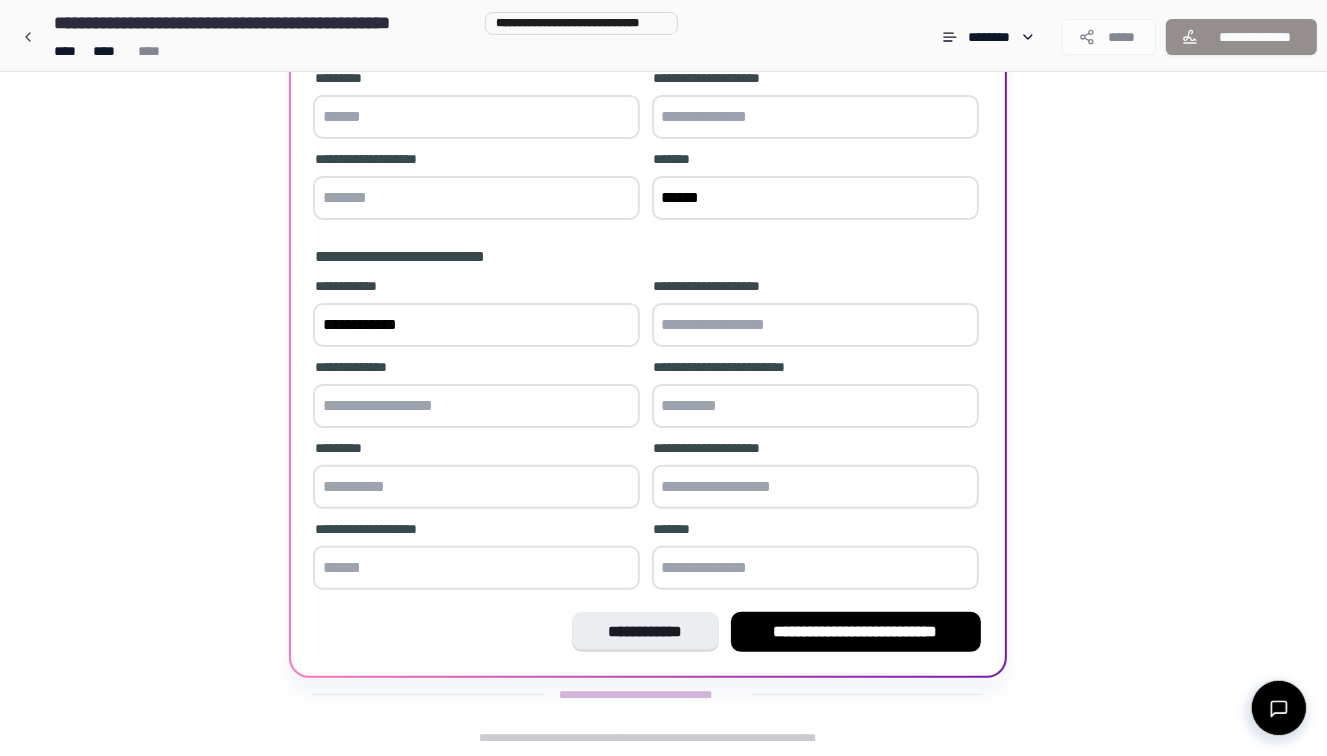 type on "**********" 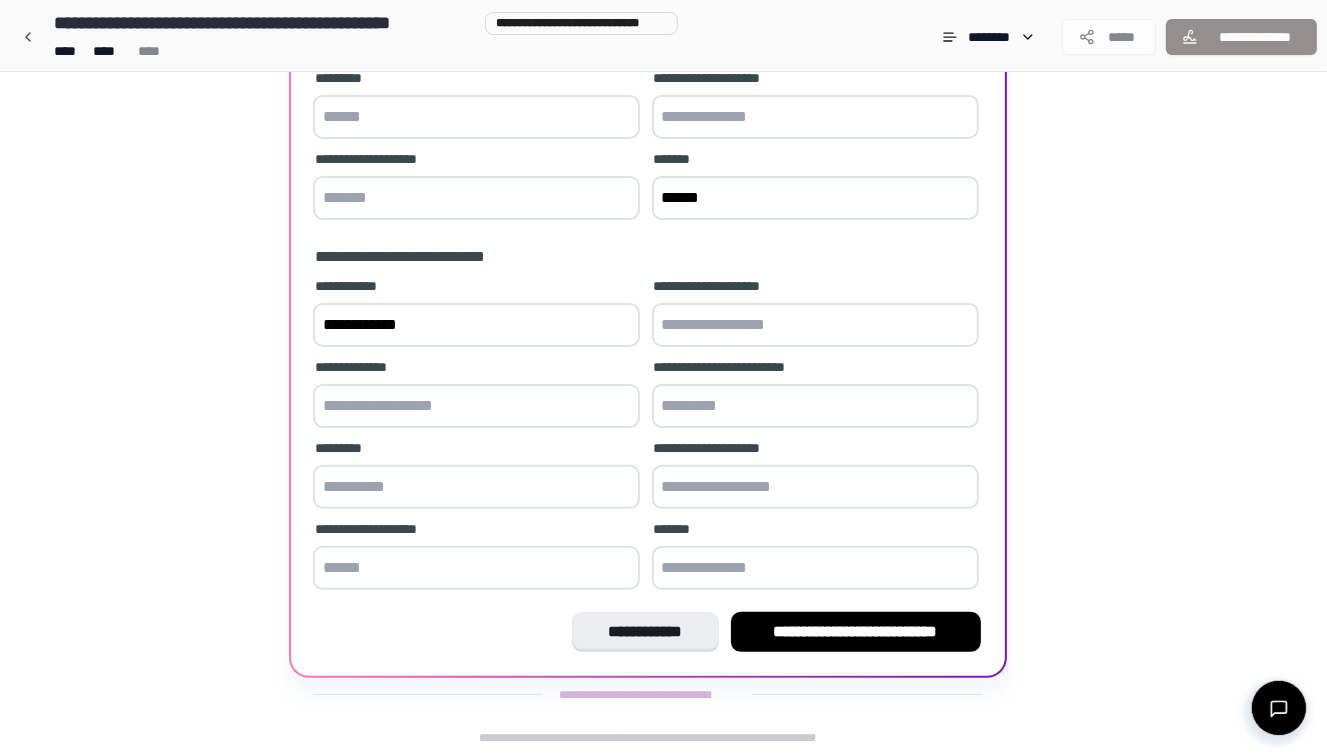 click at bounding box center (815, 568) 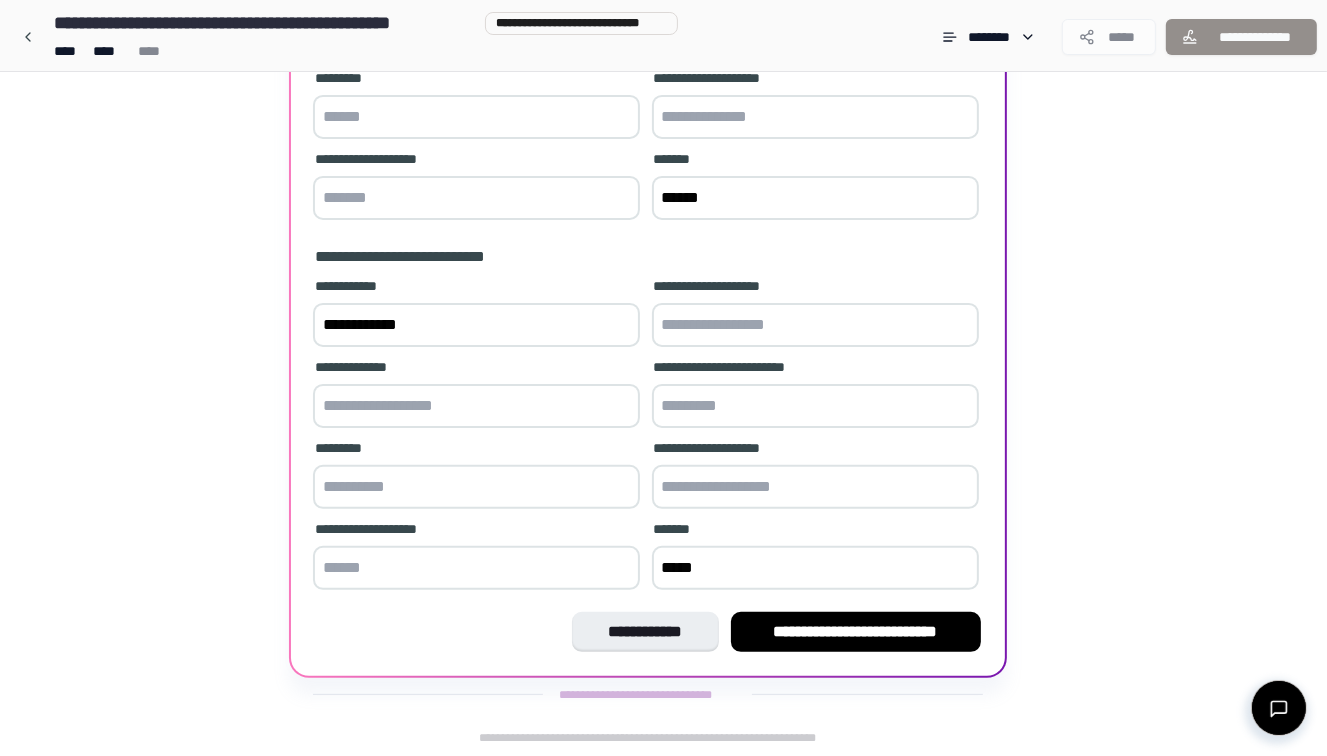 type on "******" 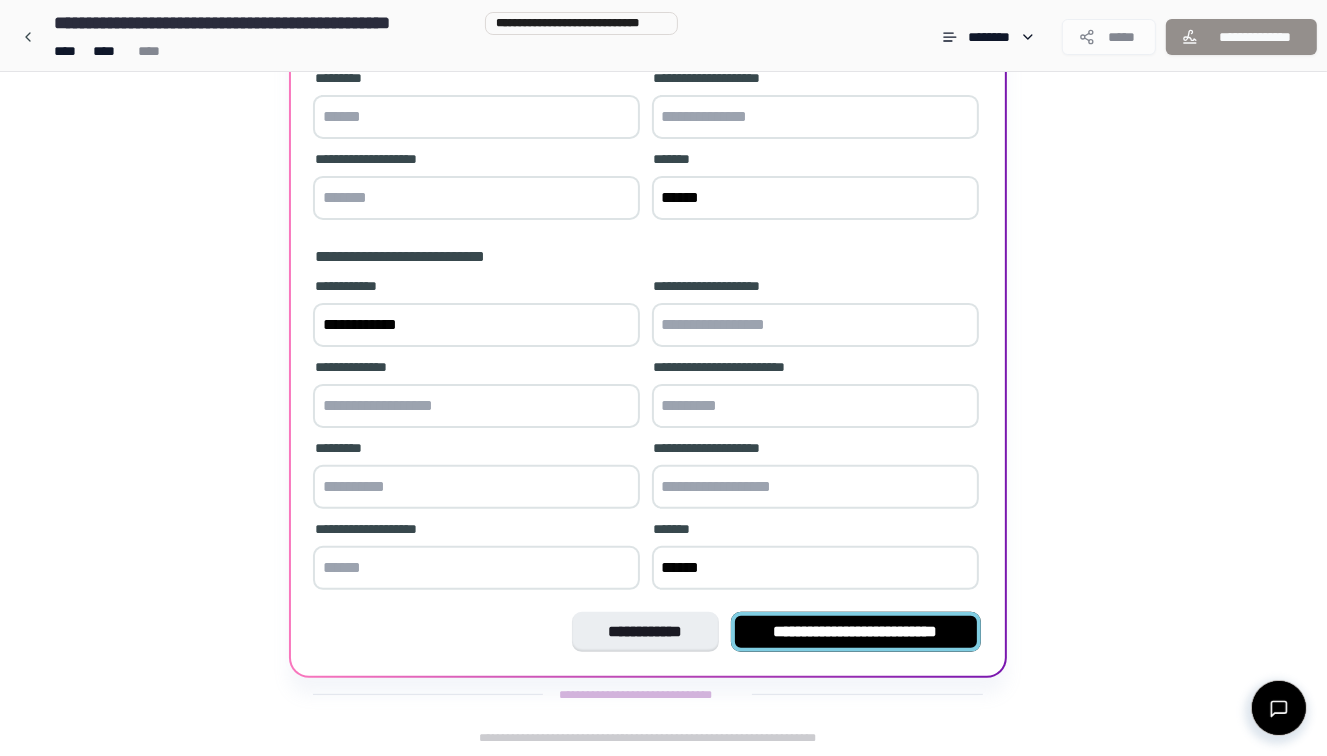 click on "**********" at bounding box center (856, 632) 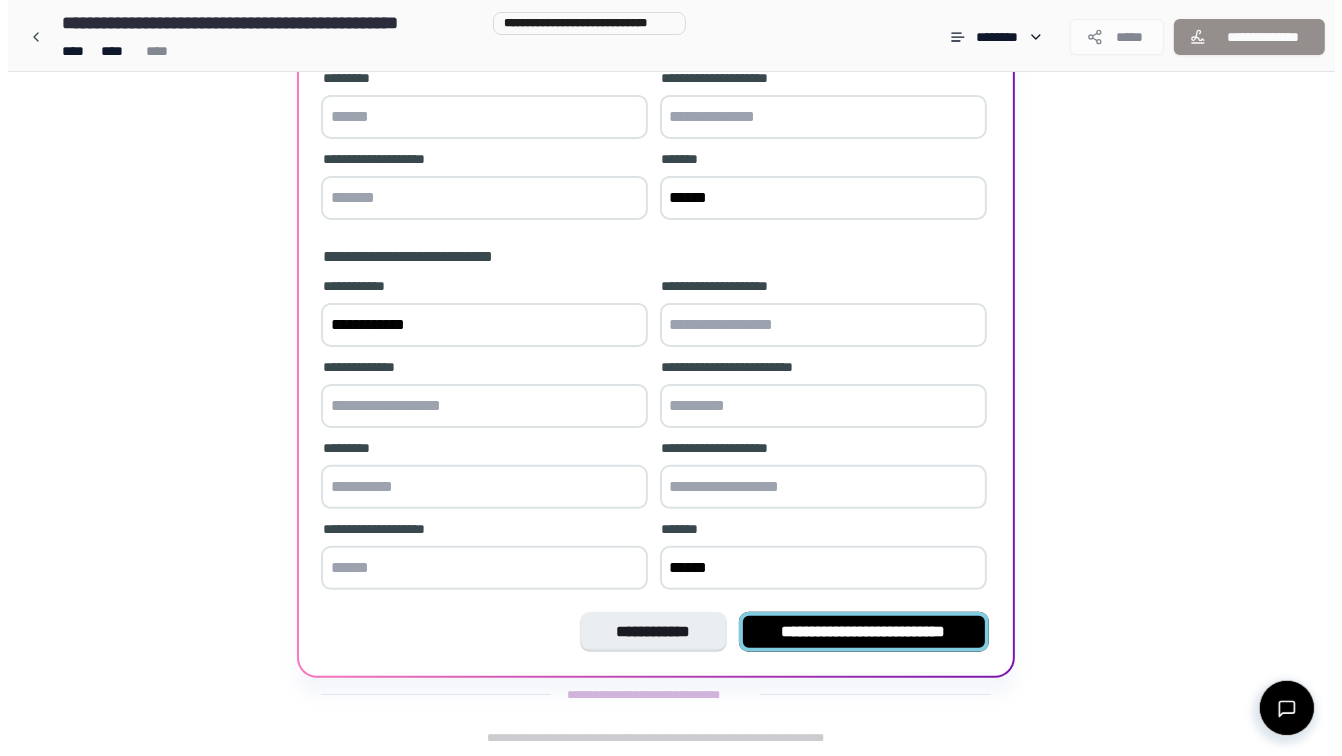 scroll, scrollTop: 0, scrollLeft: 0, axis: both 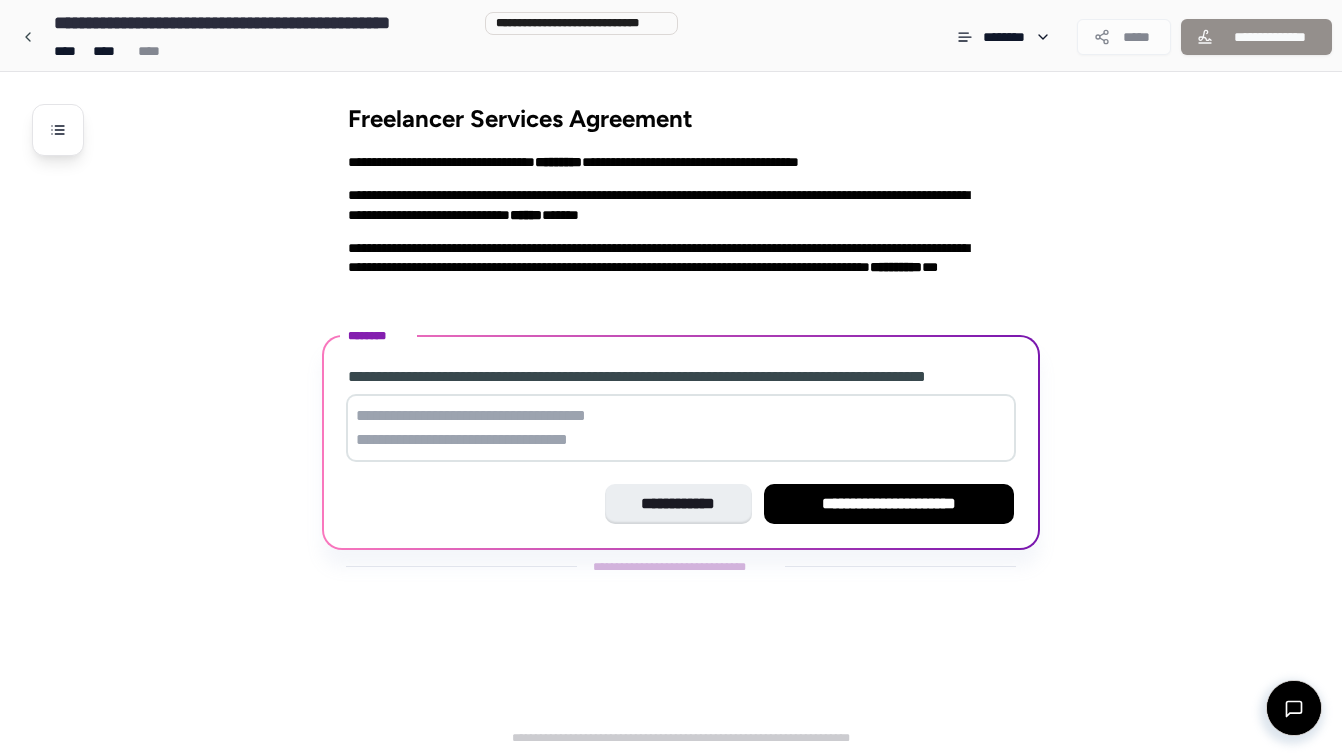 click at bounding box center (681, 428) 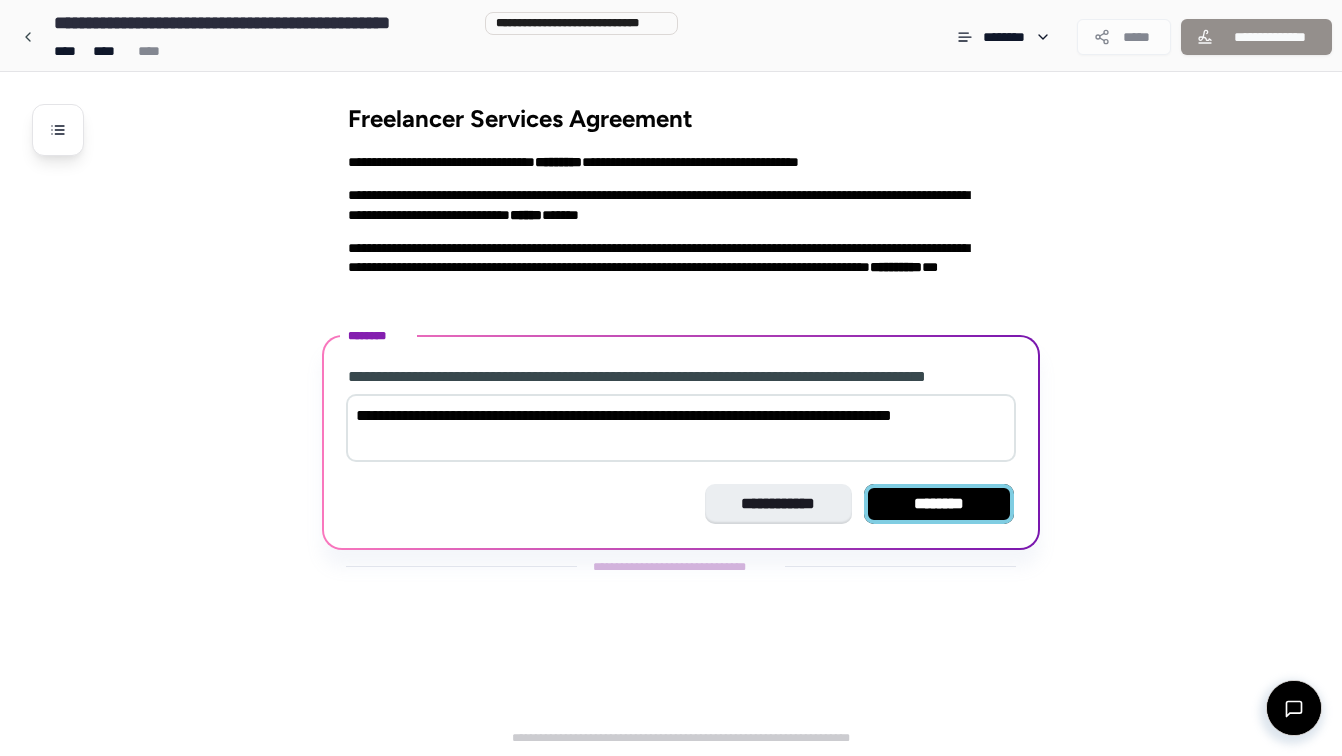 type on "**********" 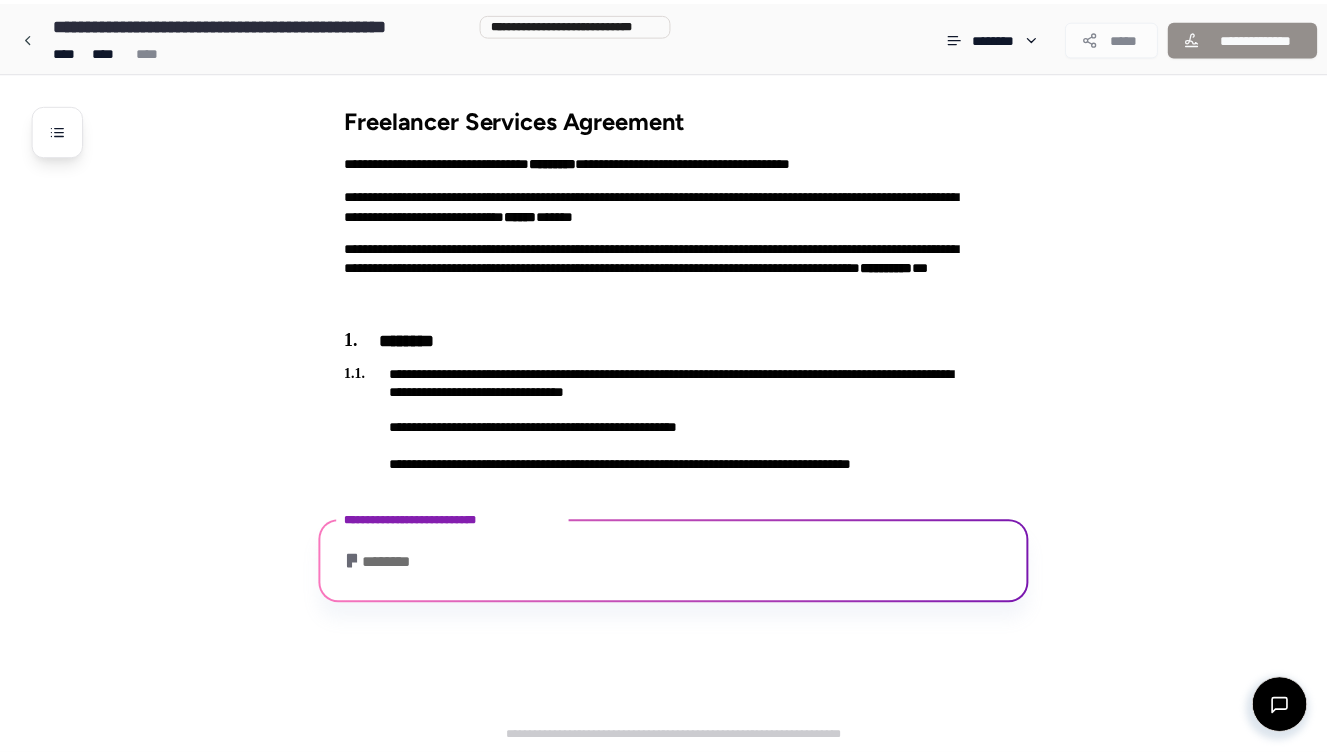 scroll, scrollTop: 142, scrollLeft: 0, axis: vertical 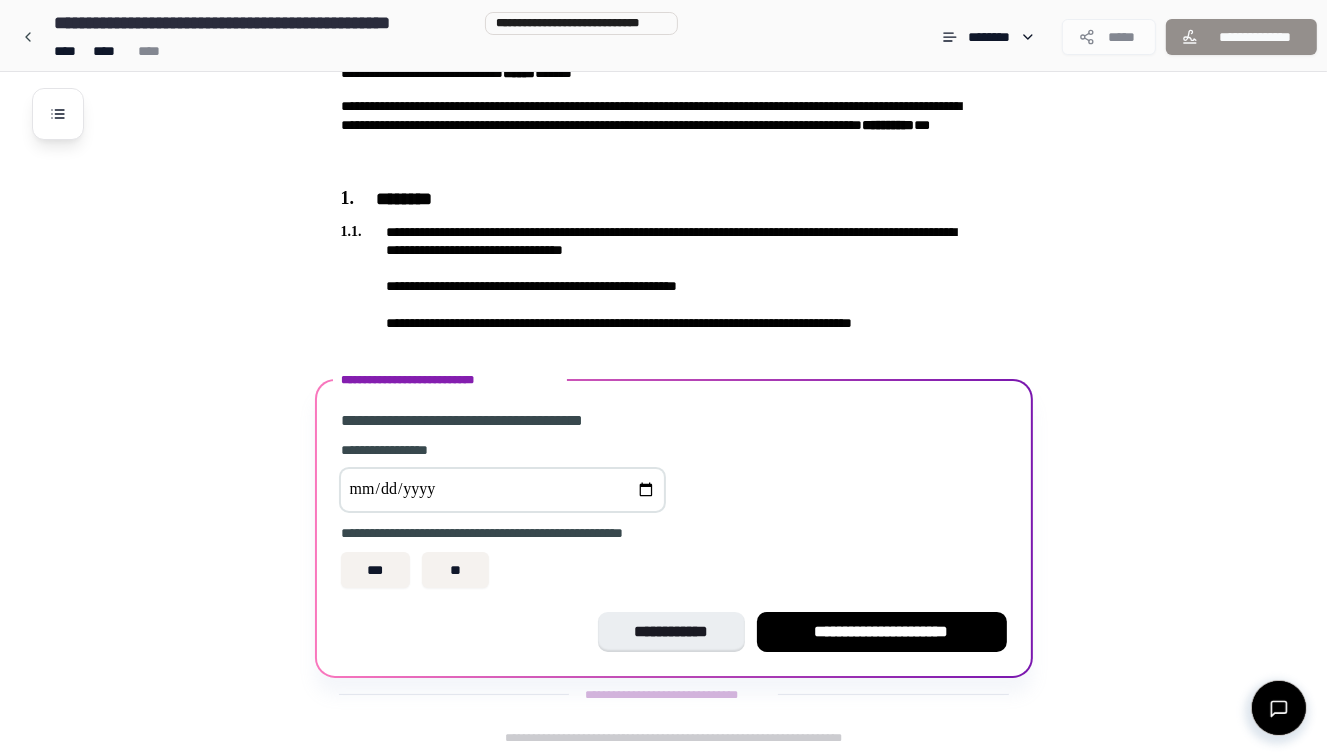 click at bounding box center (502, 490) 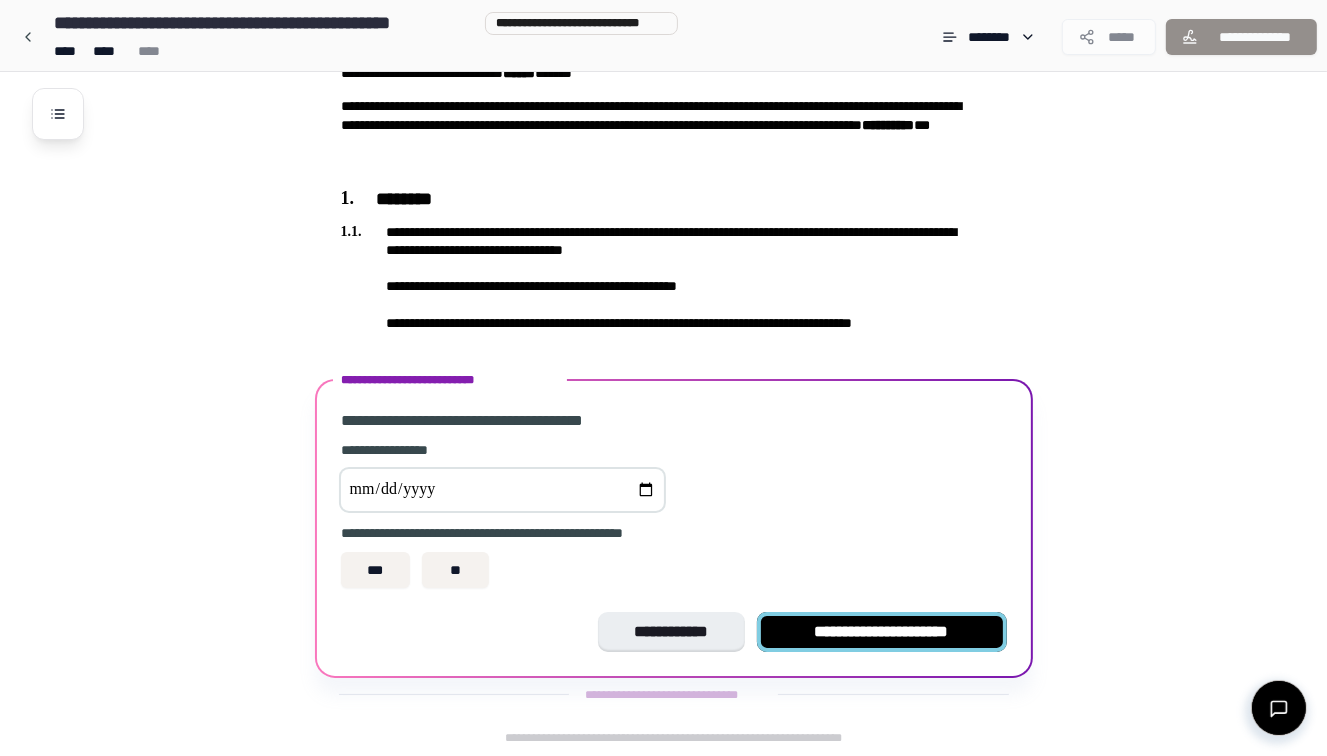 click on "**********" at bounding box center [882, 632] 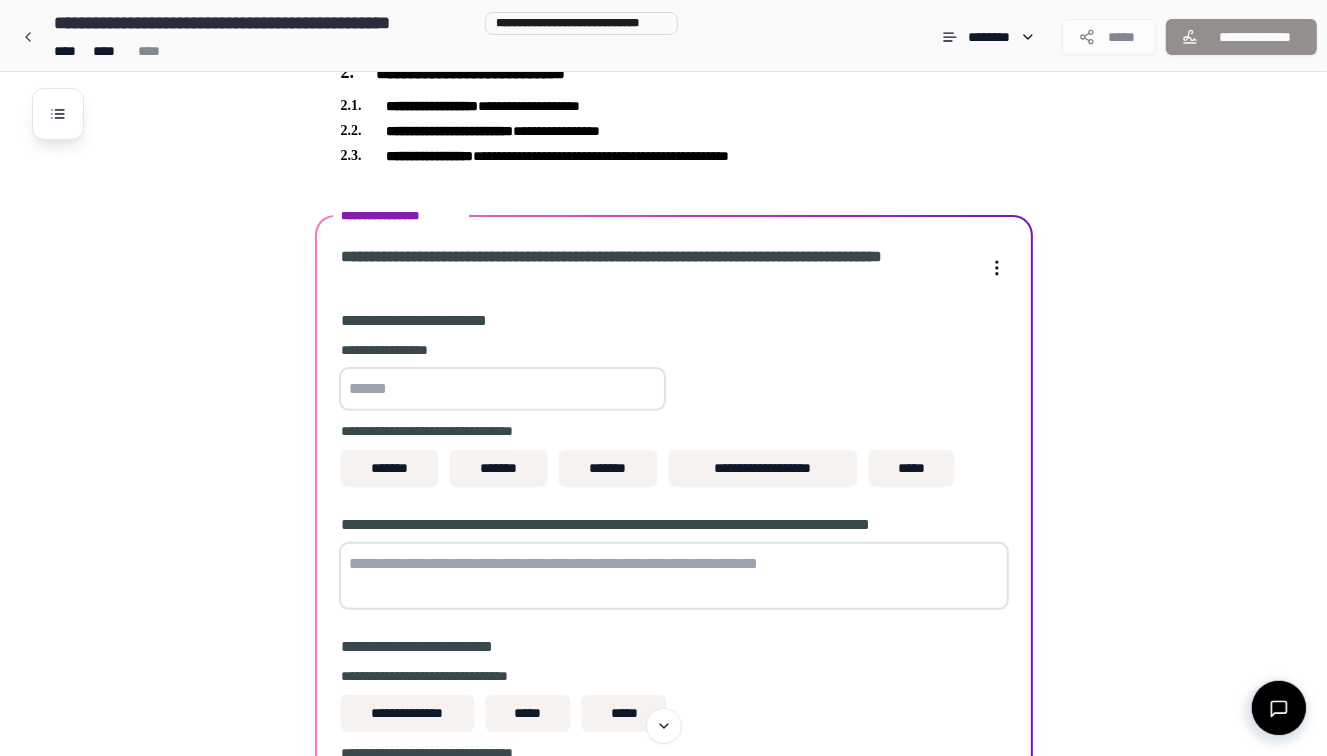scroll, scrollTop: 461, scrollLeft: 0, axis: vertical 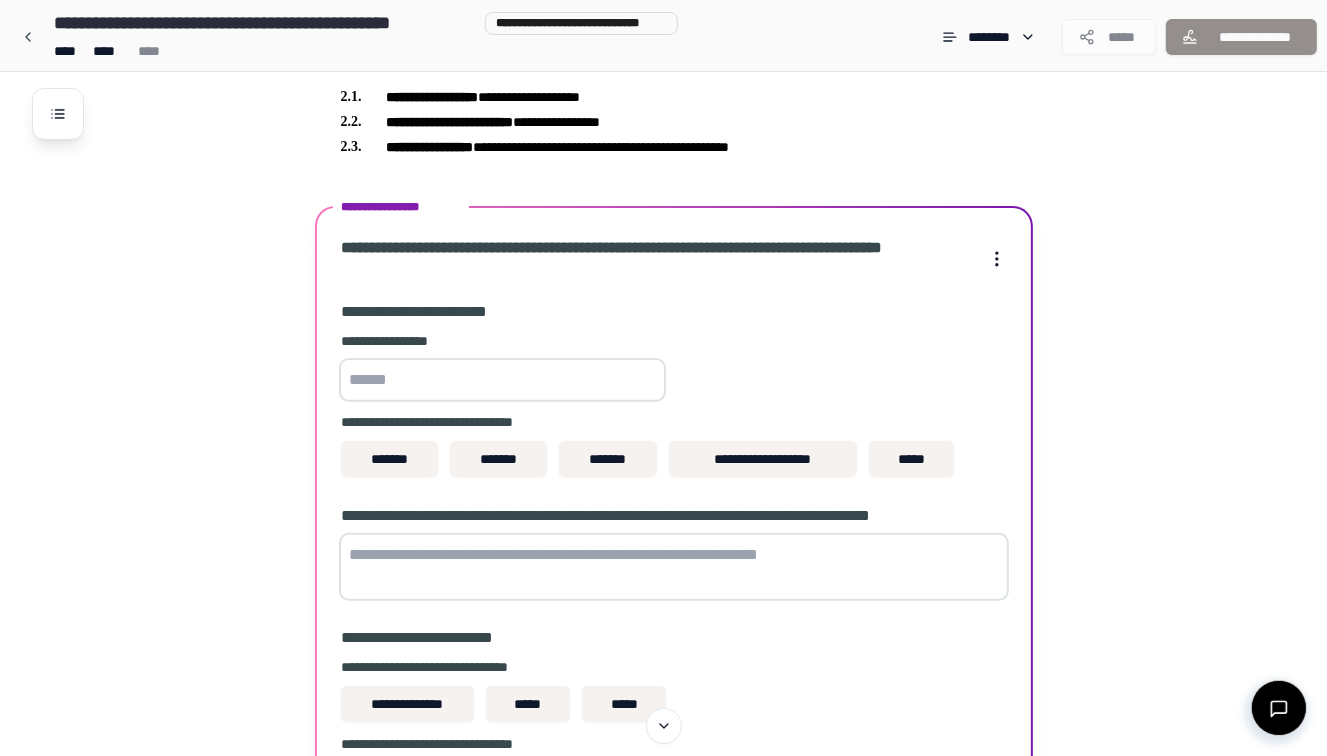 click at bounding box center [502, 380] 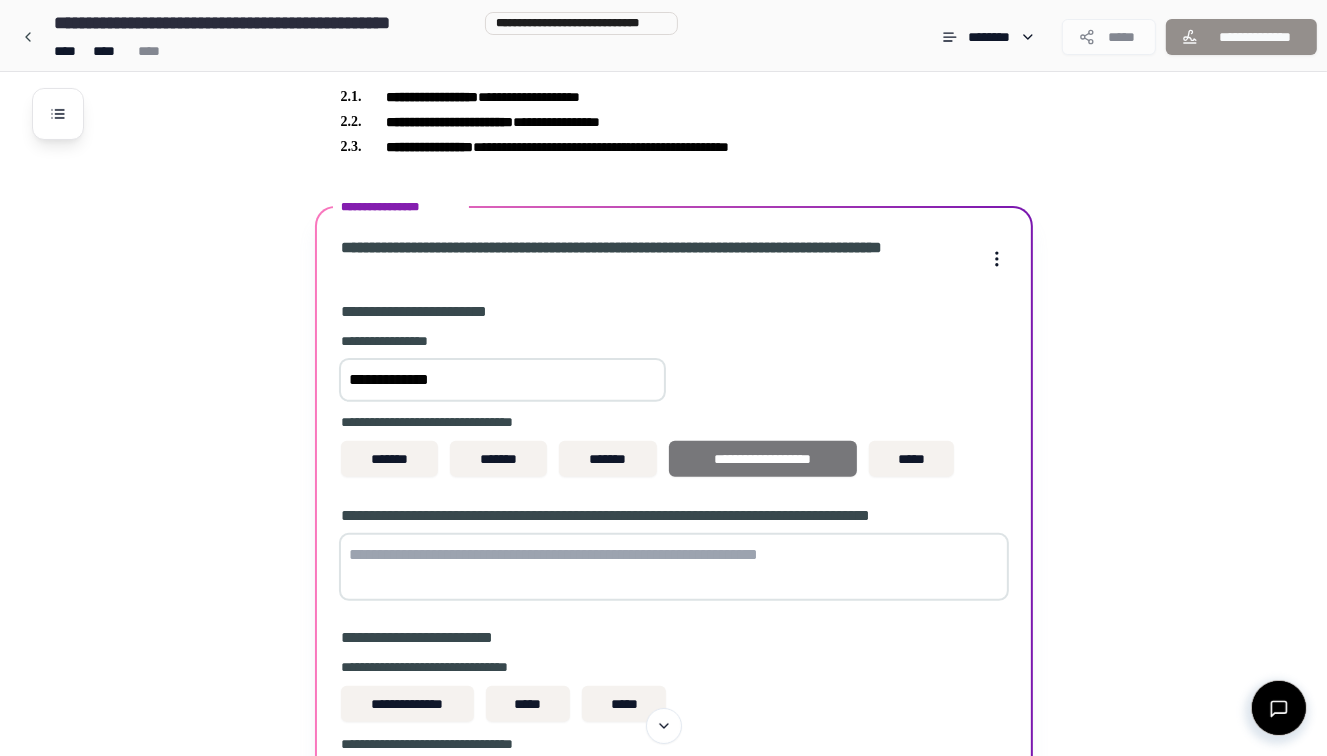 click on "**********" at bounding box center (763, 459) 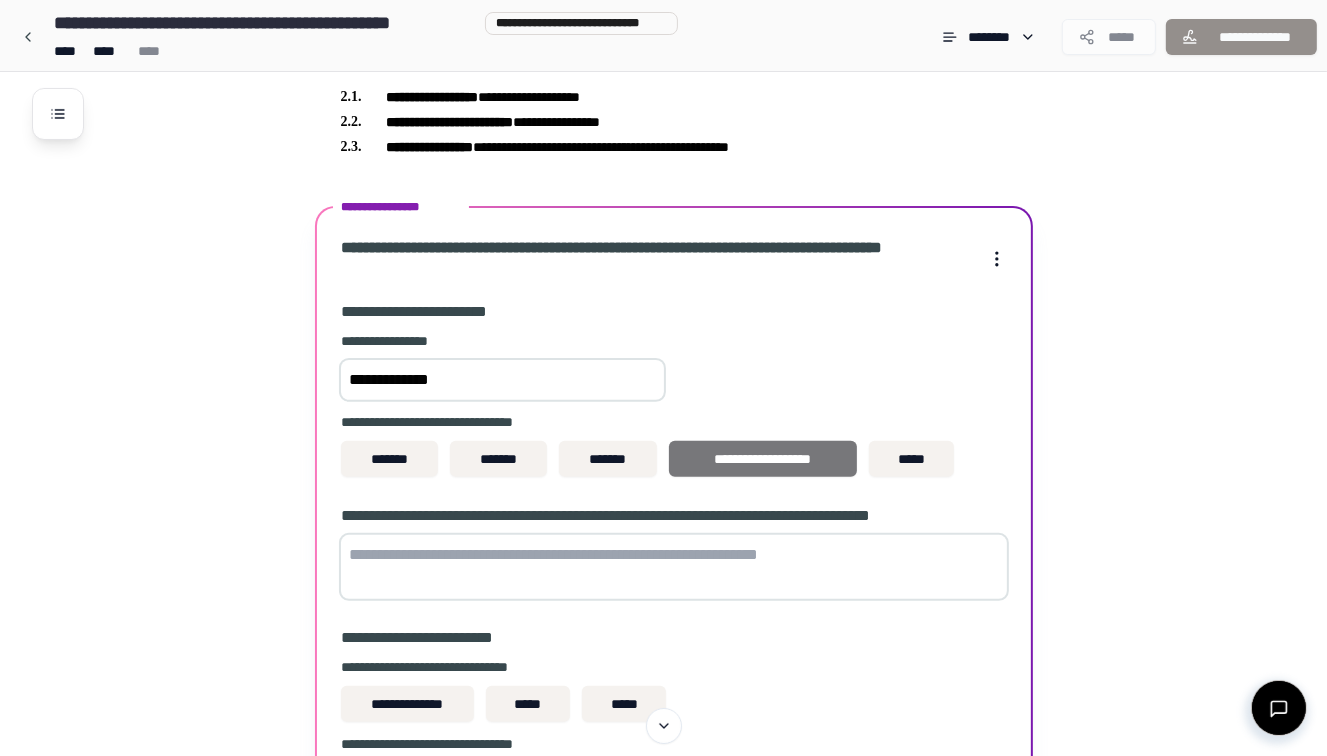 click on "**********" at bounding box center (763, 459) 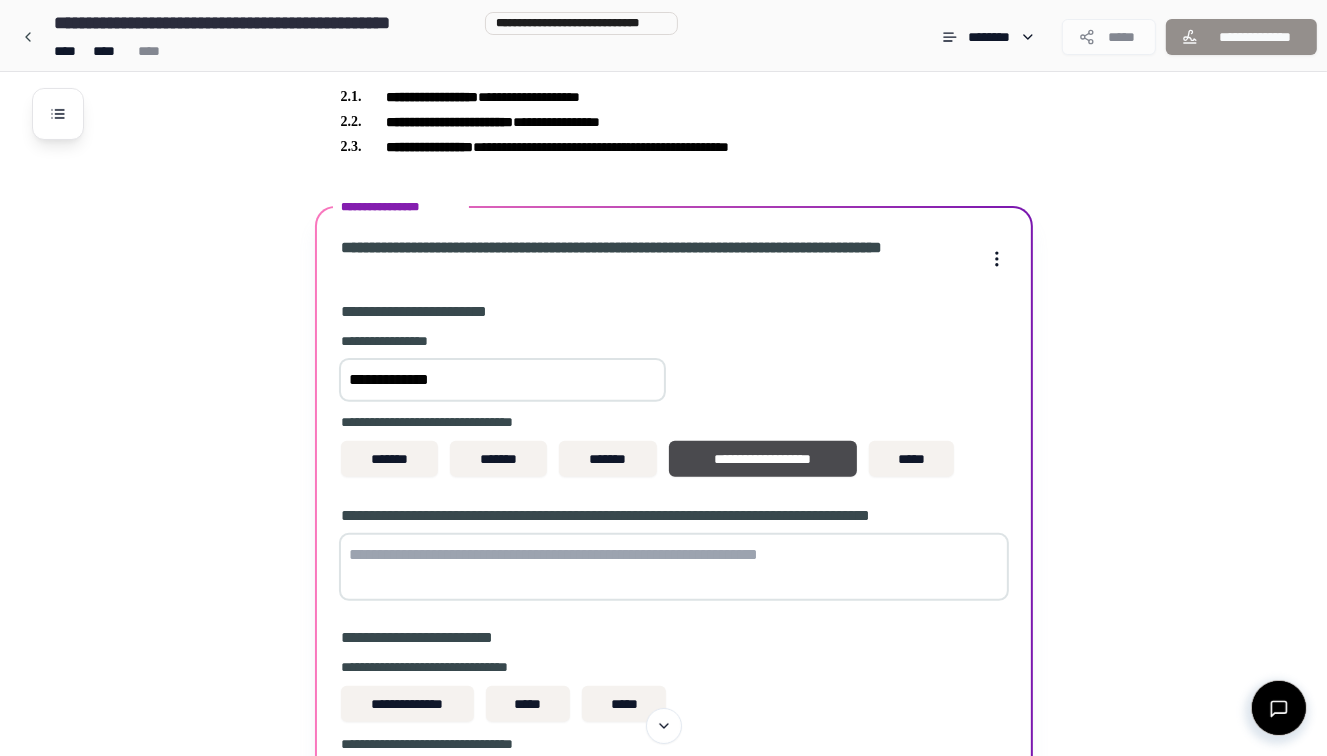 click on "**********" at bounding box center (502, 380) 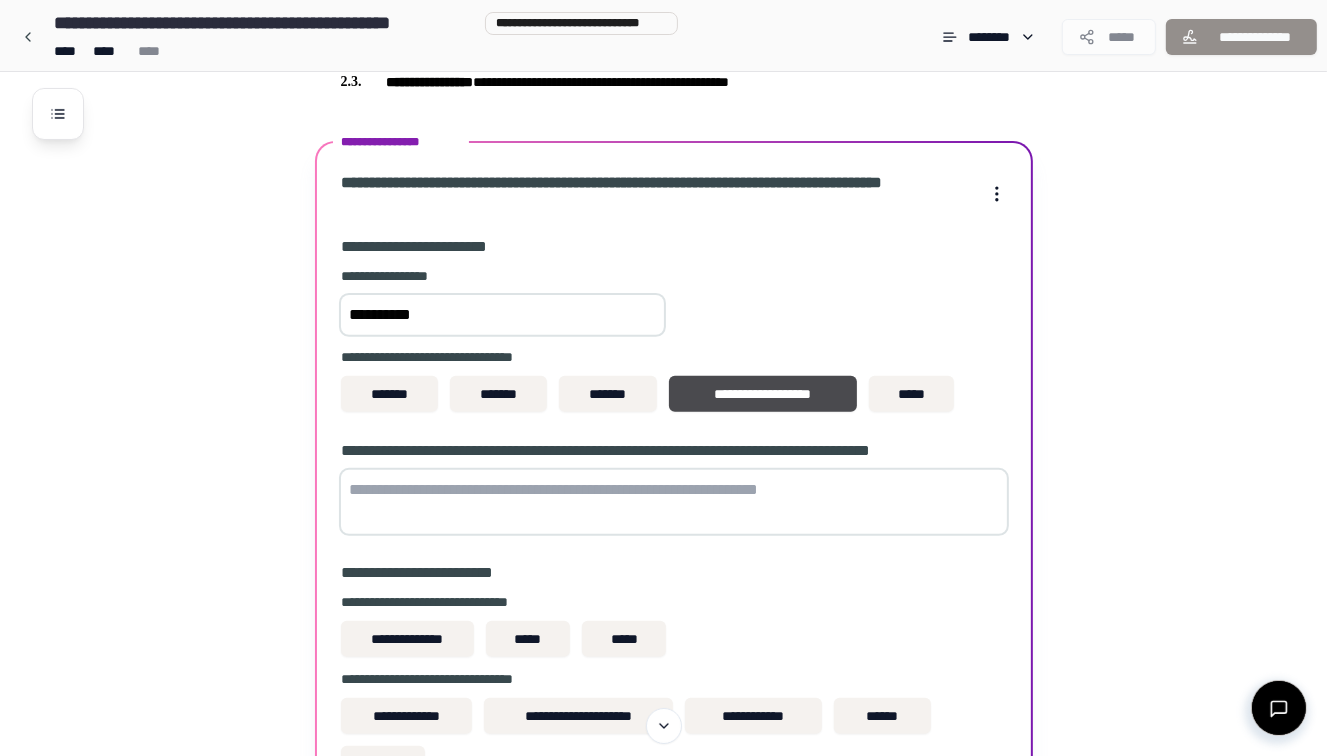 scroll, scrollTop: 532, scrollLeft: 0, axis: vertical 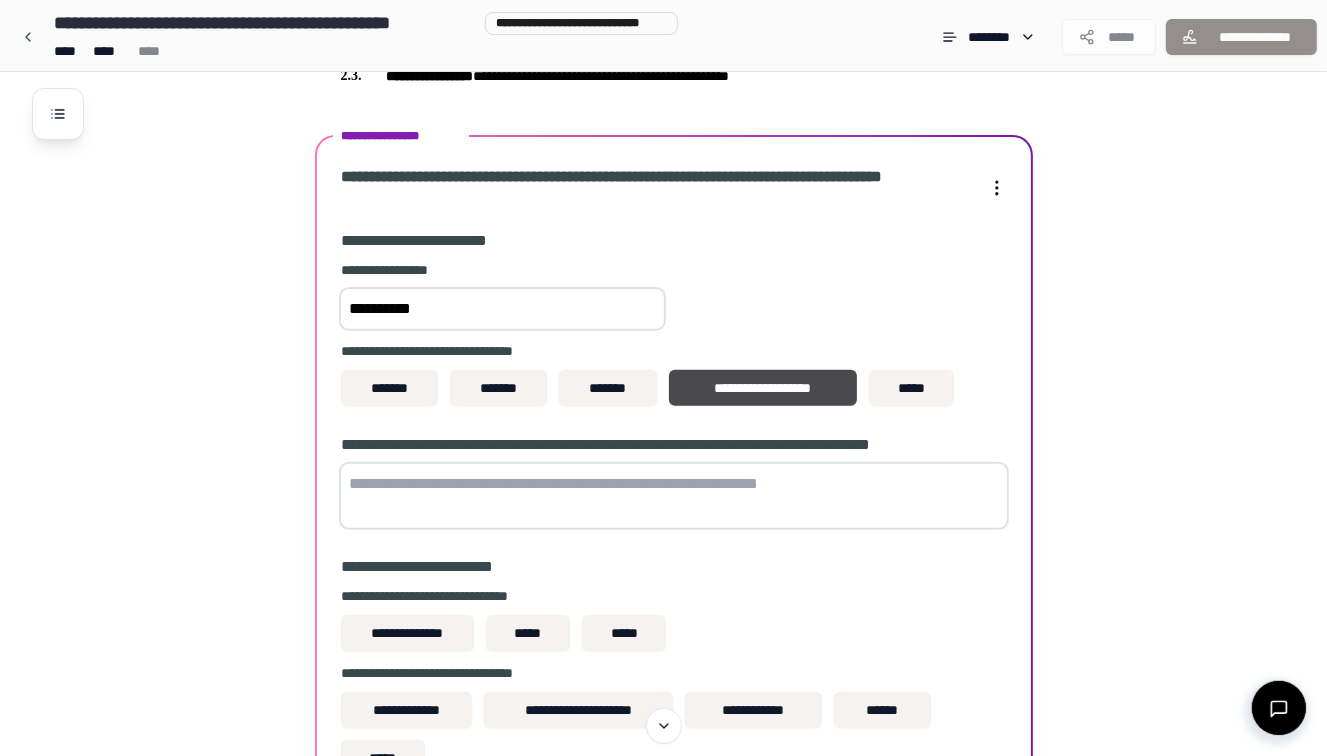 type on "*********" 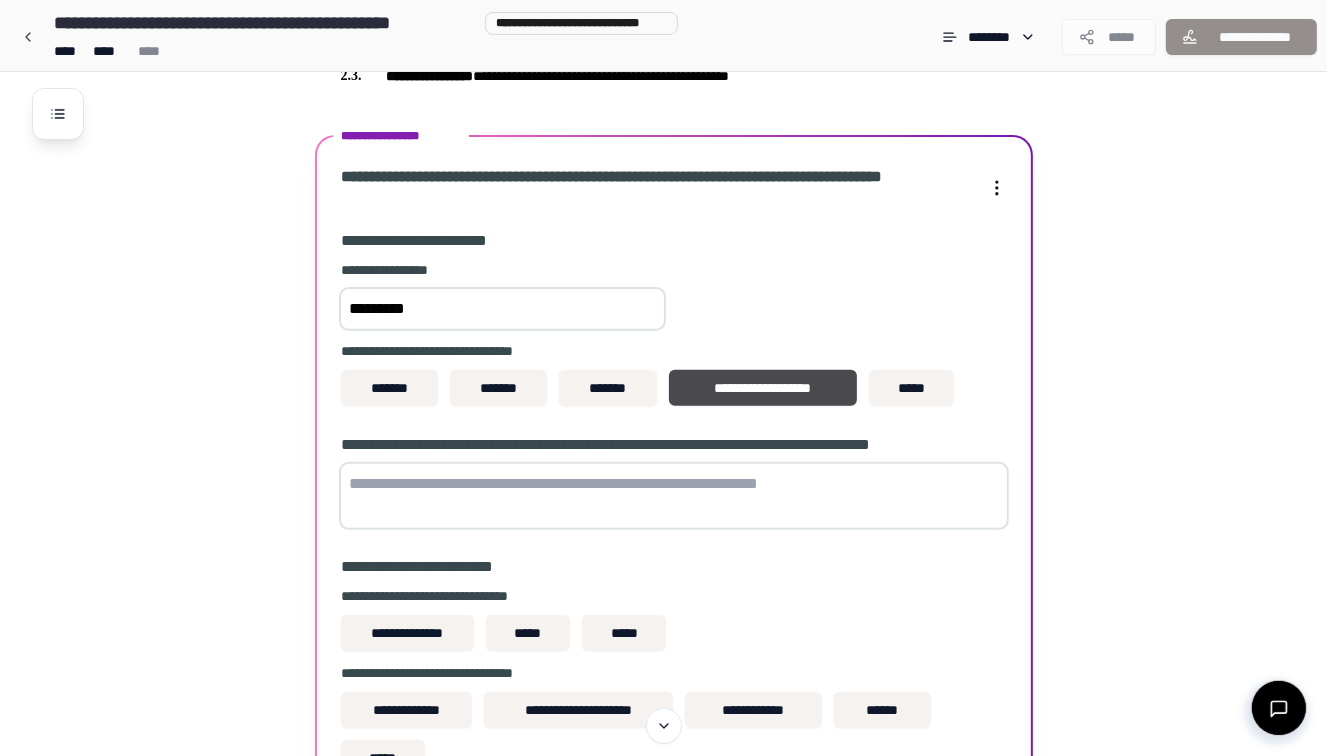 click at bounding box center [674, 496] 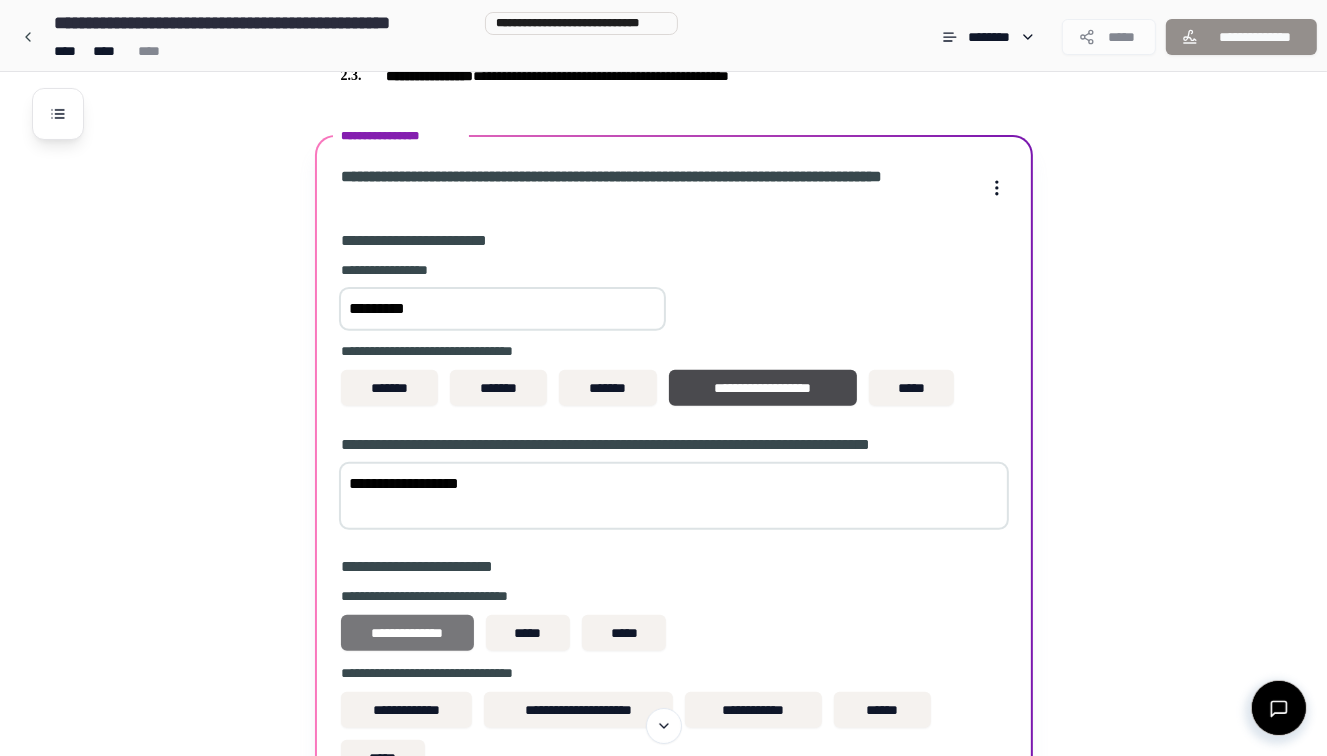 type on "**********" 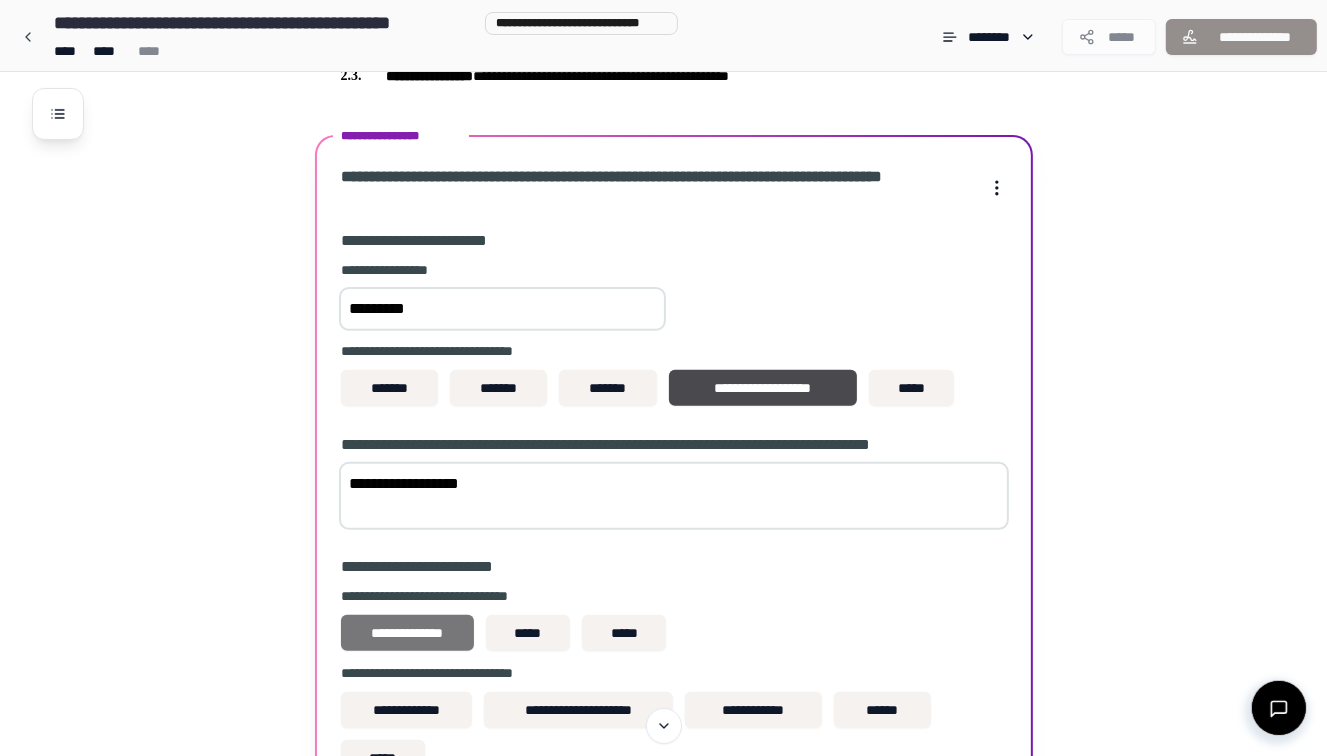 click on "**********" at bounding box center [407, 633] 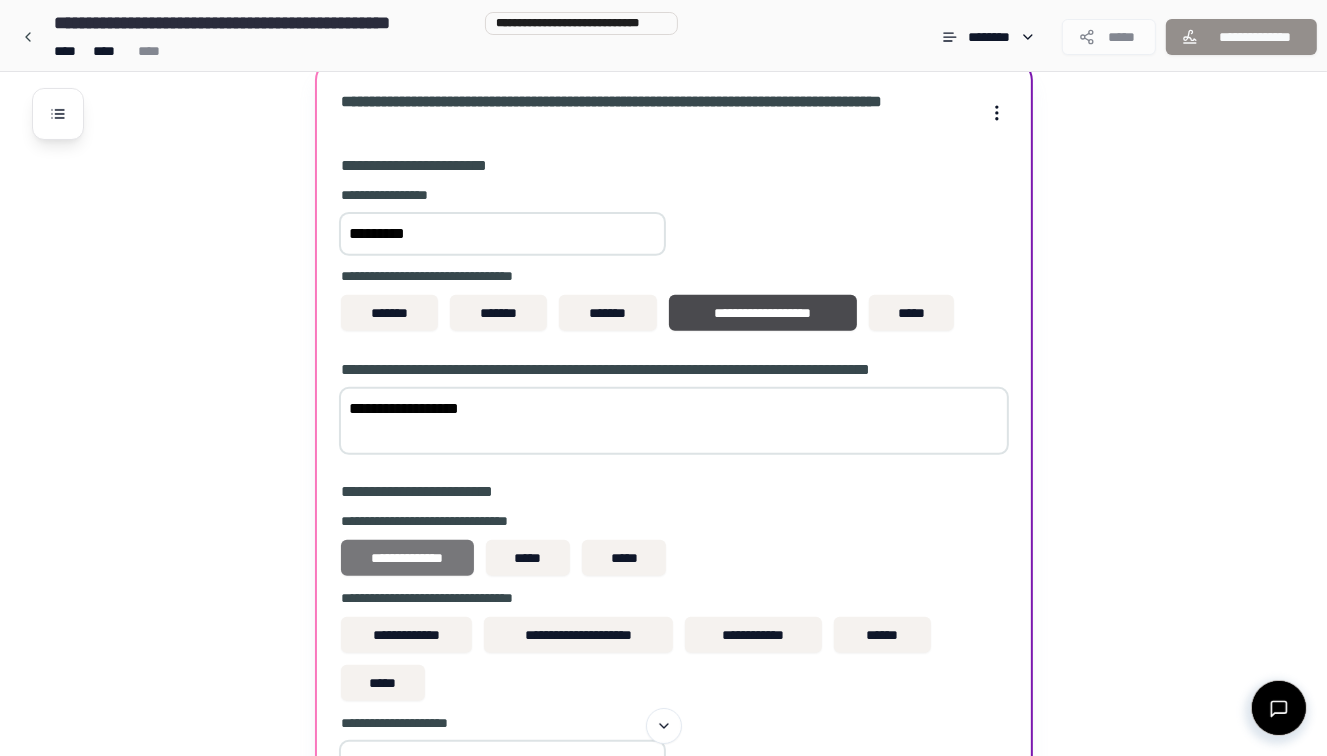 scroll, scrollTop: 608, scrollLeft: 0, axis: vertical 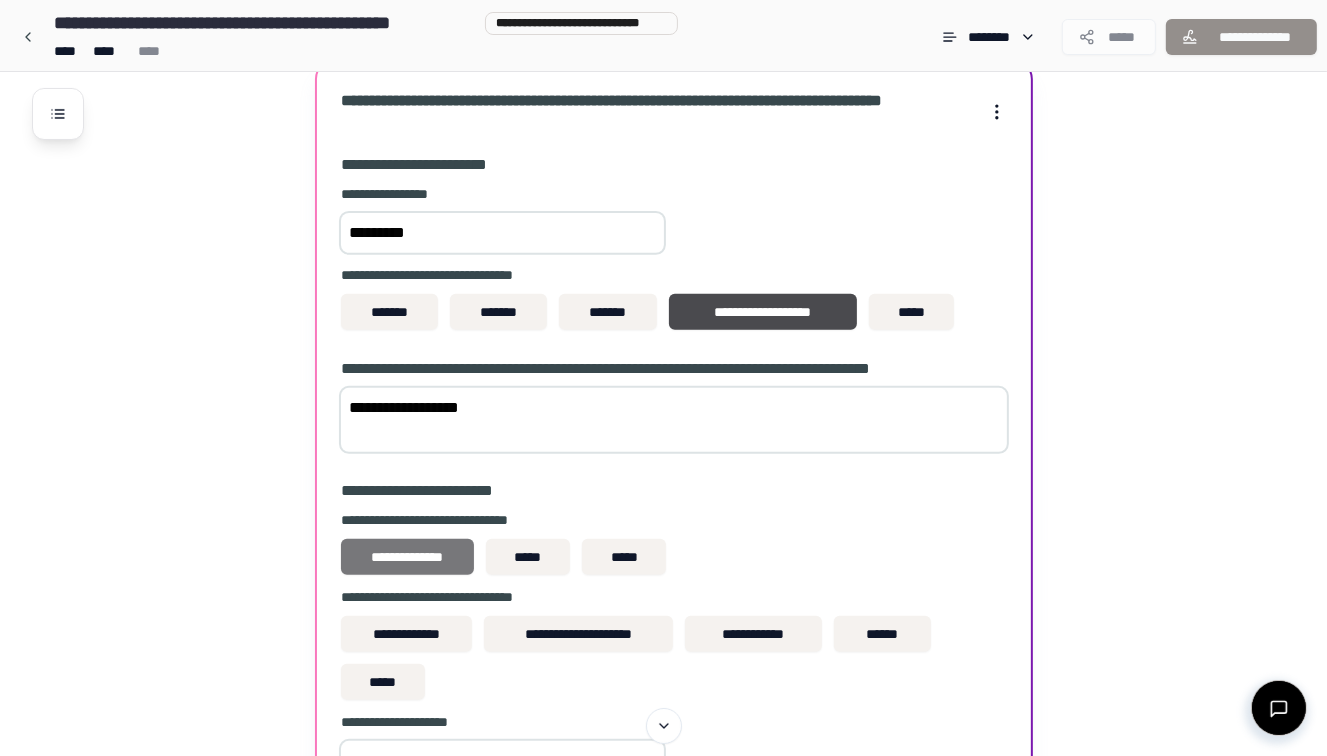 click on "**********" at bounding box center (407, 634) 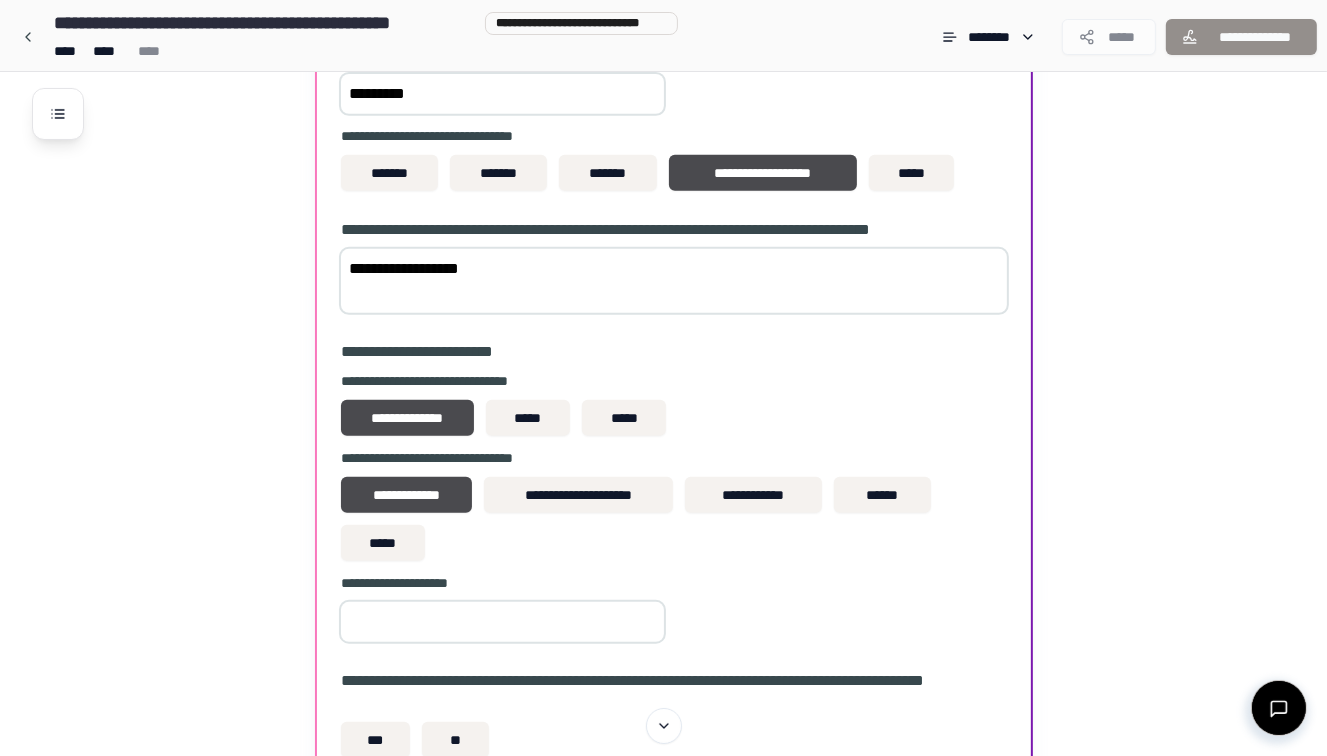 scroll, scrollTop: 748, scrollLeft: 0, axis: vertical 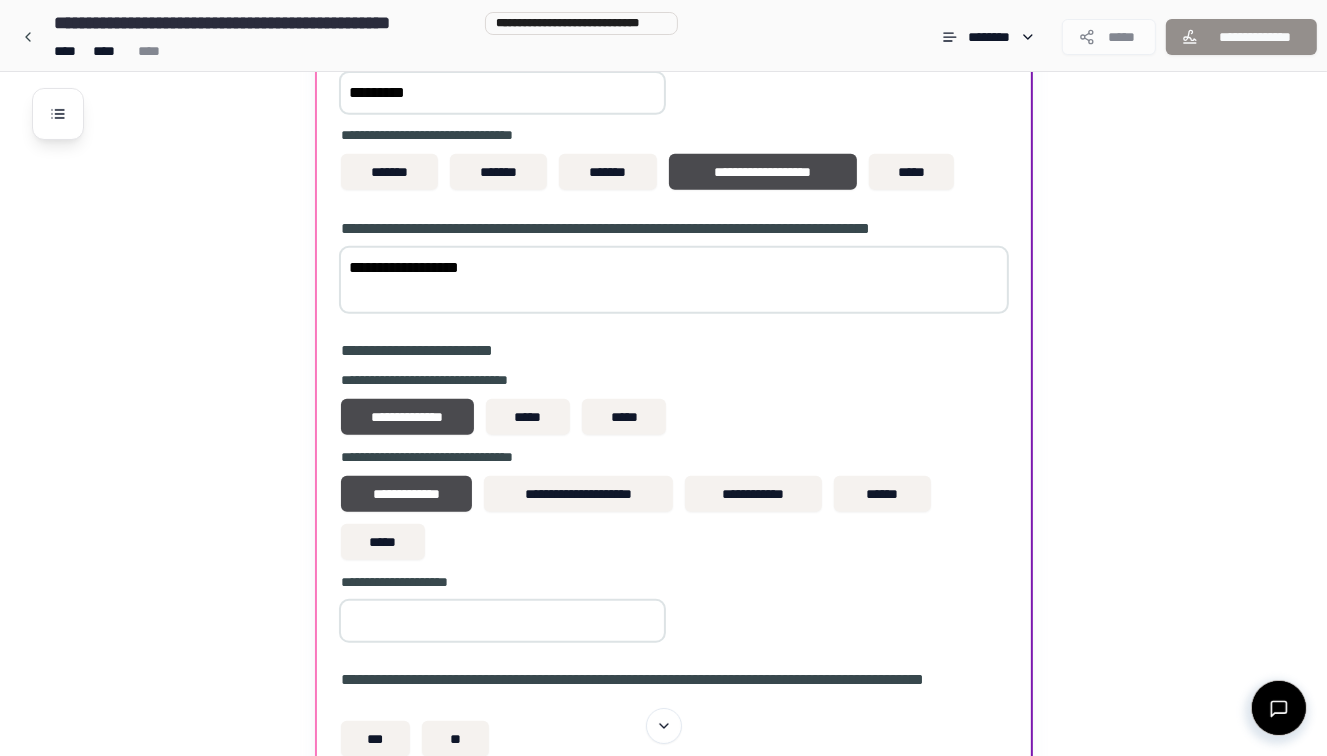 drag, startPoint x: 418, startPoint y: 627, endPoint x: 781, endPoint y: 629, distance: 363.00552 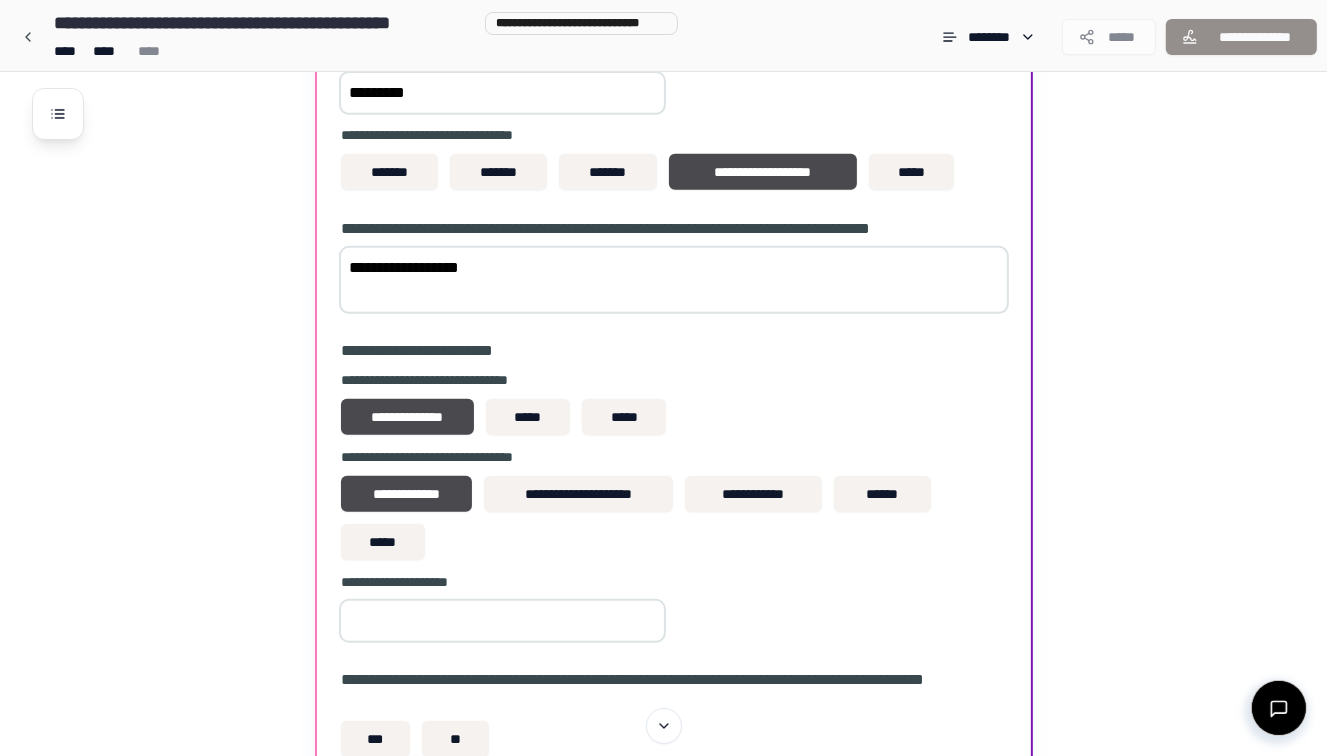 click on "**********" at bounding box center [674, 509] 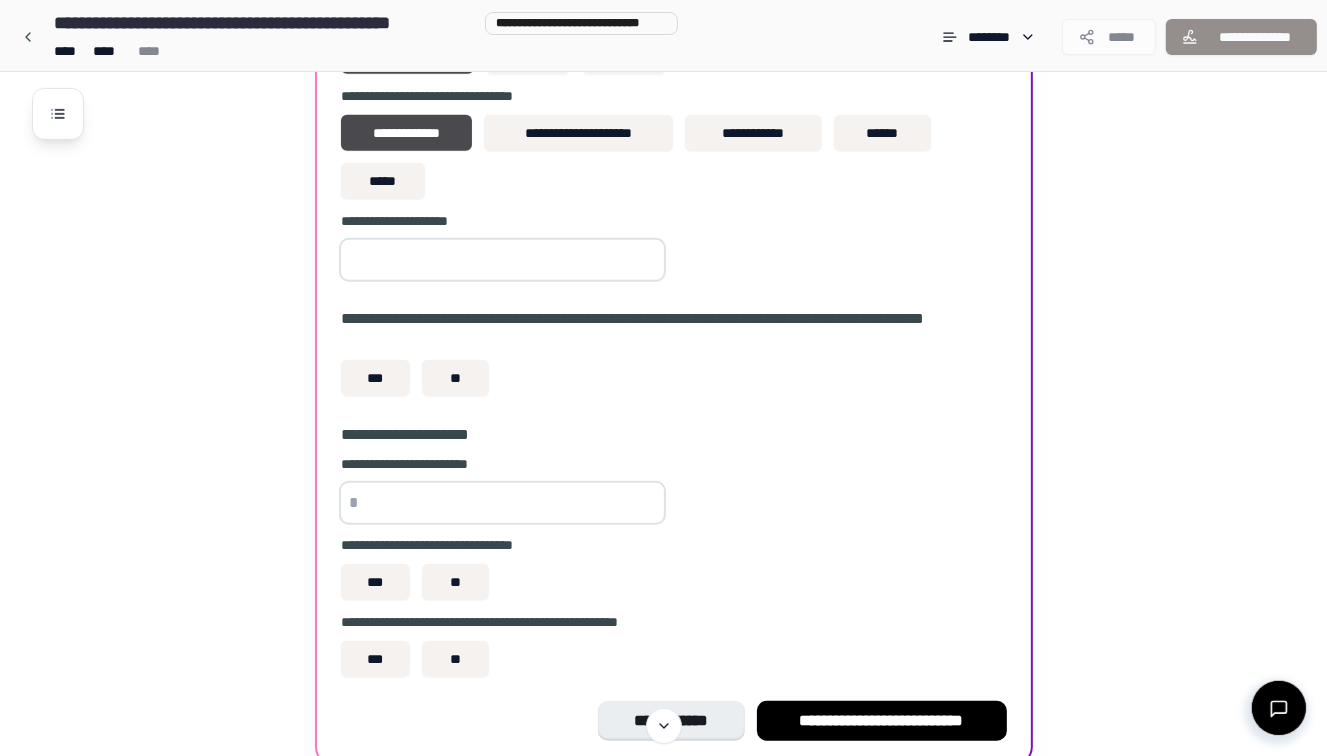 scroll, scrollTop: 1110, scrollLeft: 0, axis: vertical 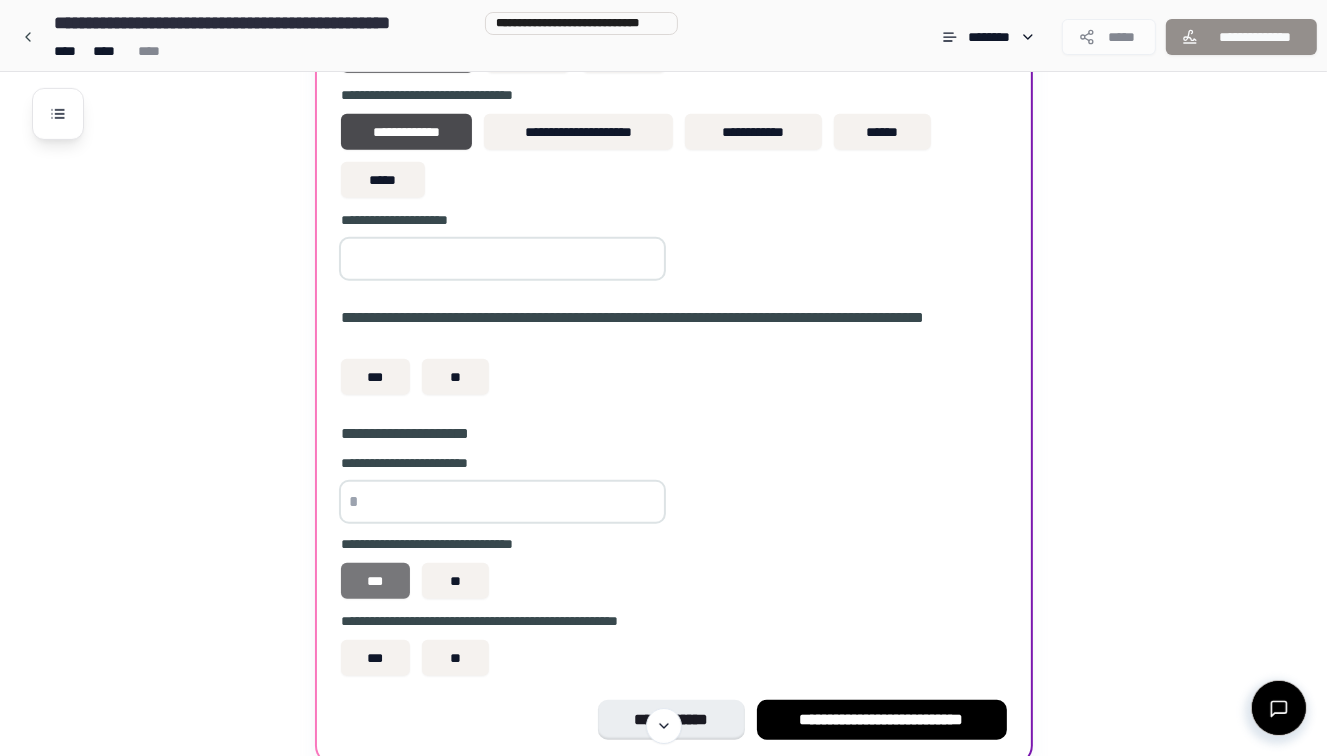 click on "***" at bounding box center (376, 581) 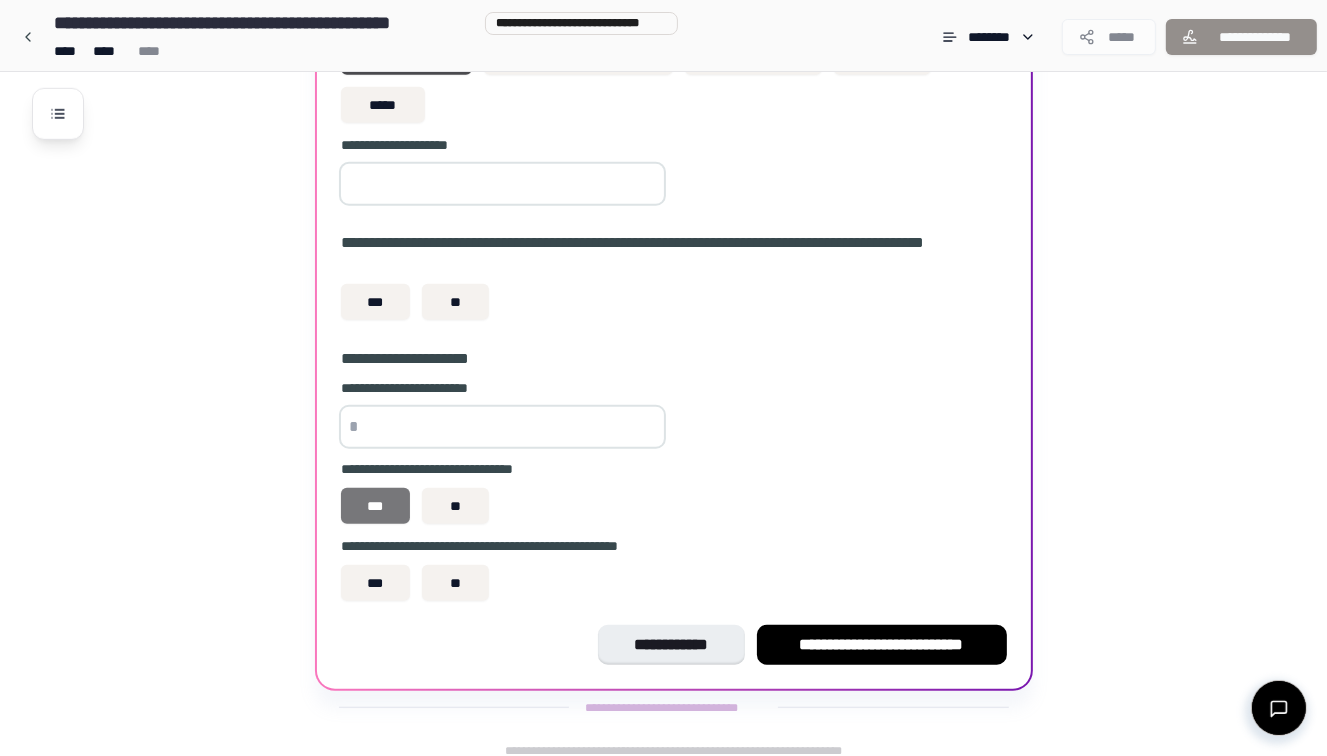scroll, scrollTop: 1188, scrollLeft: 0, axis: vertical 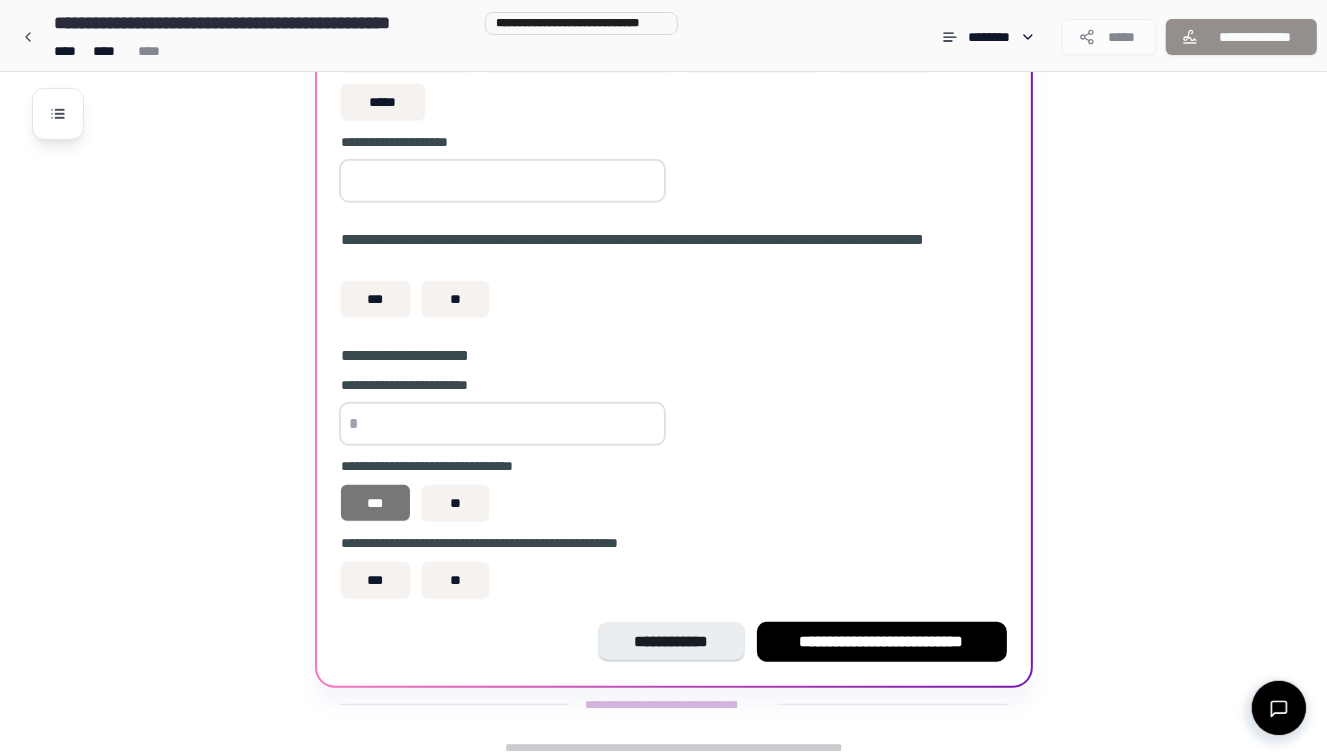 click on "***" at bounding box center (376, 580) 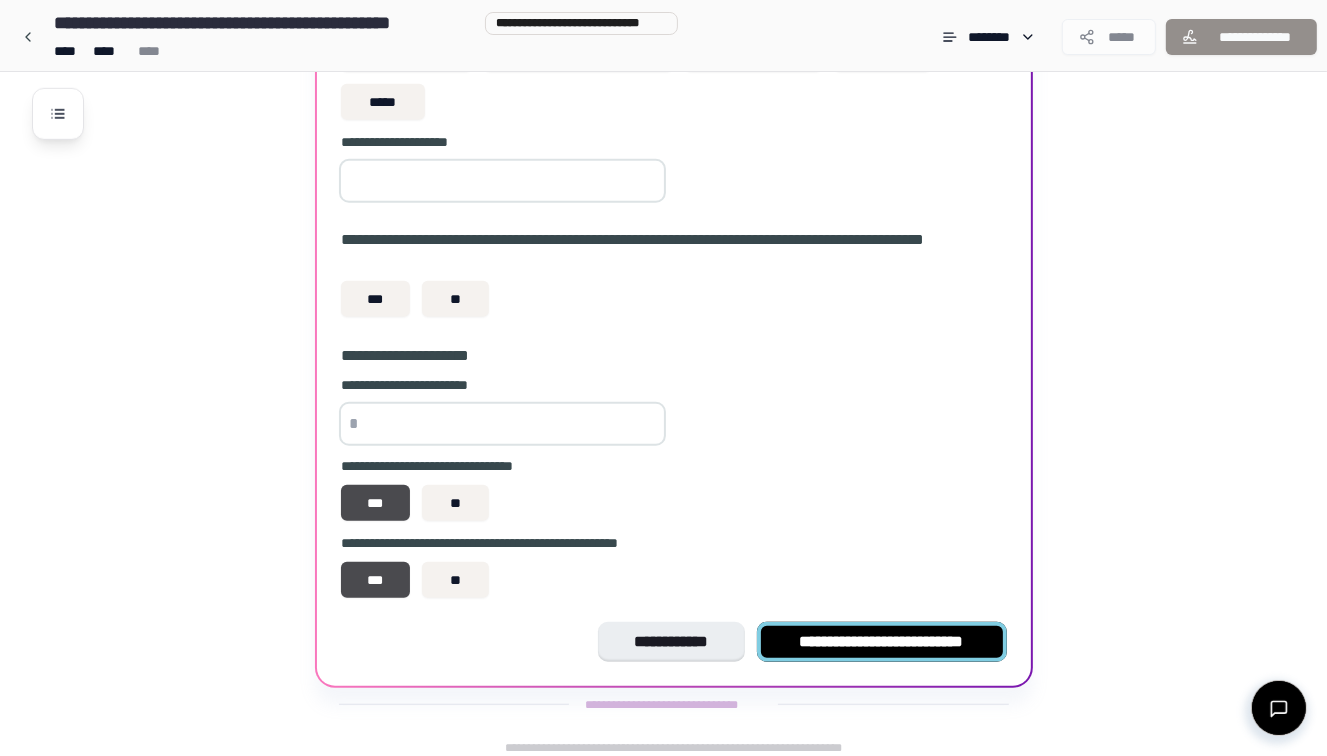 click on "**********" at bounding box center (882, 642) 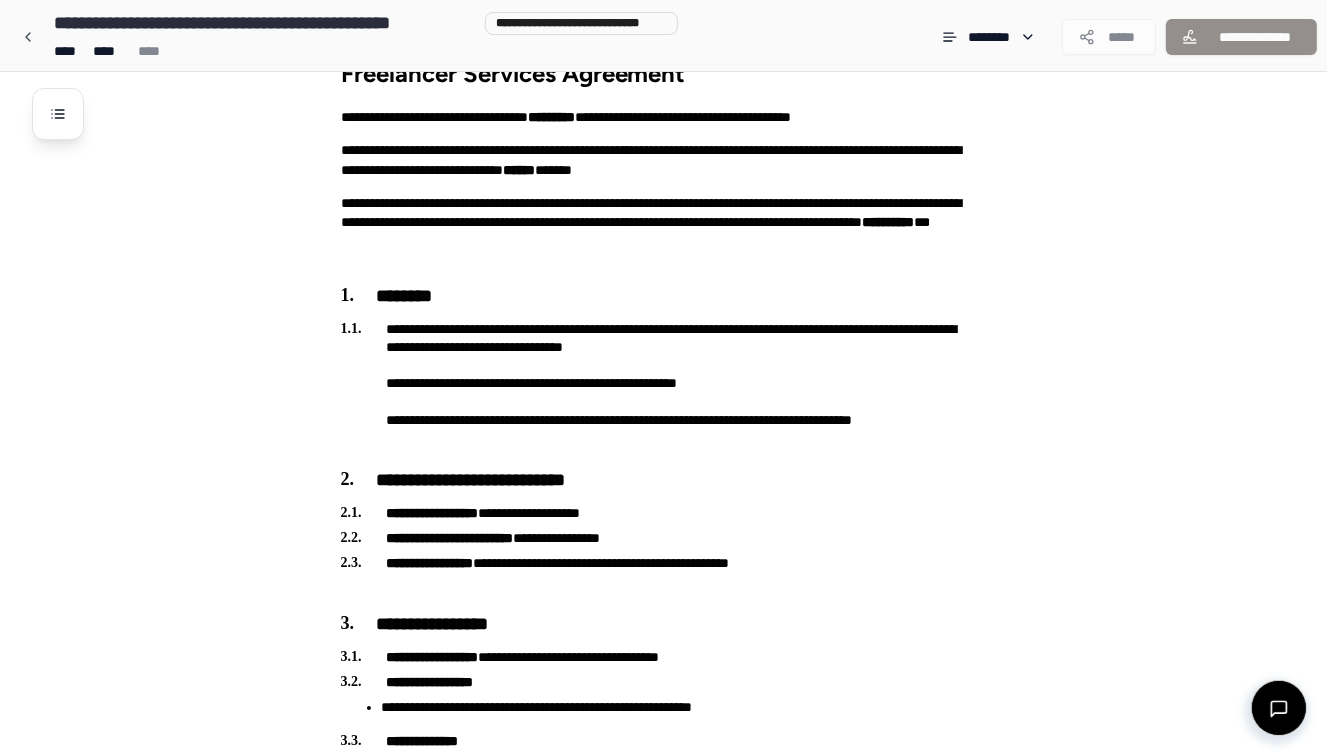 scroll, scrollTop: 2862, scrollLeft: 0, axis: vertical 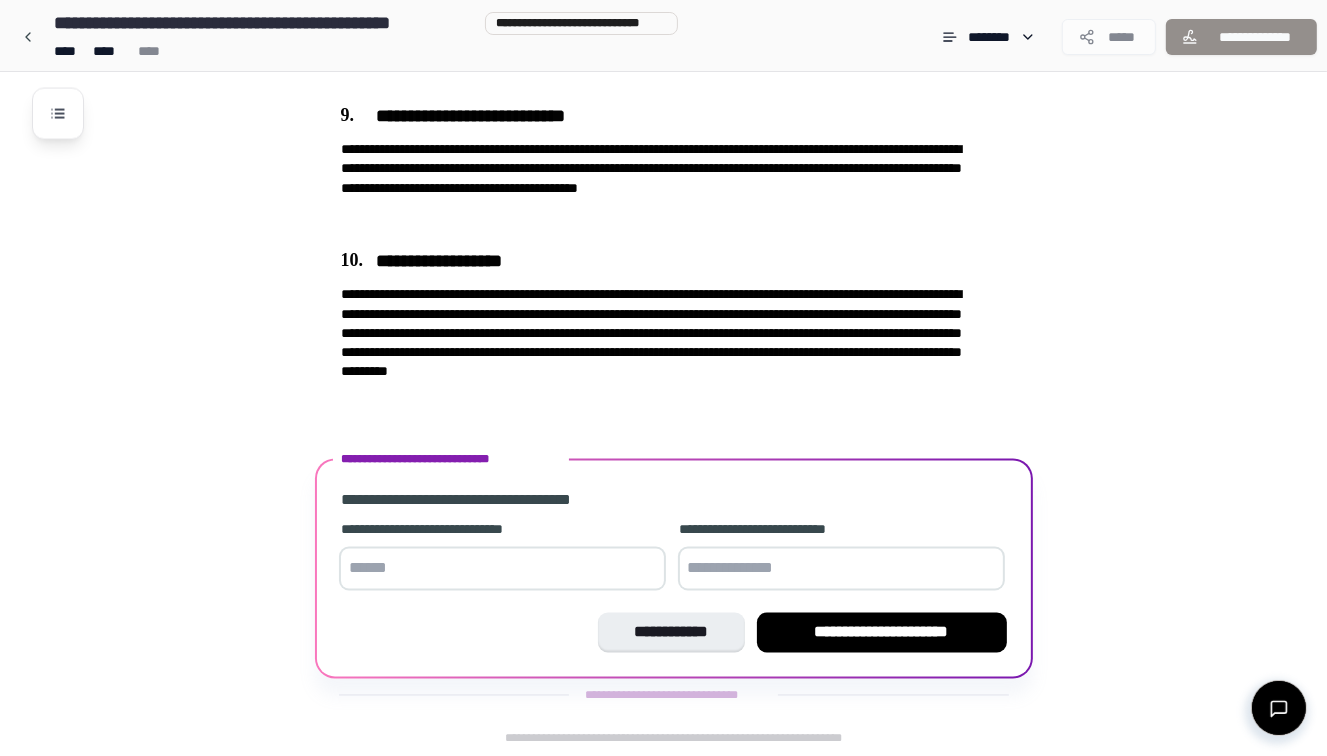 click at bounding box center (502, 569) 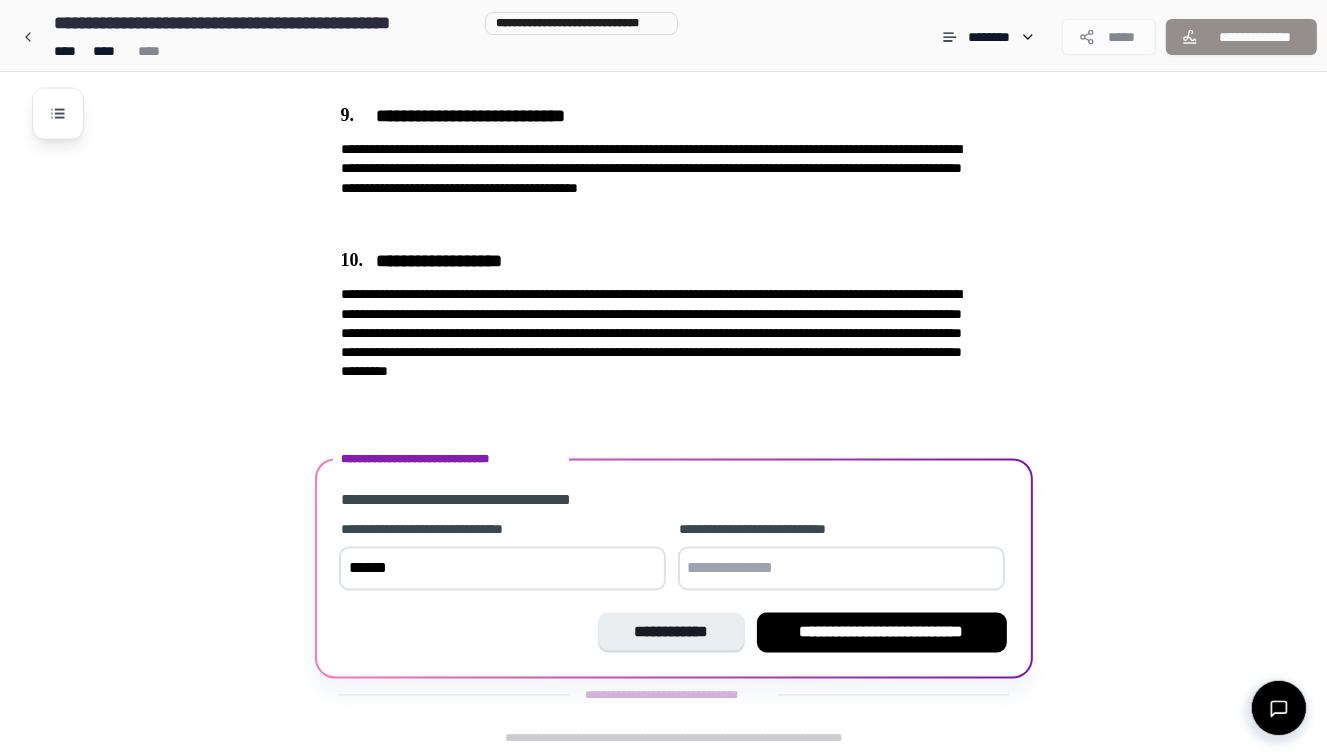 type on "******" 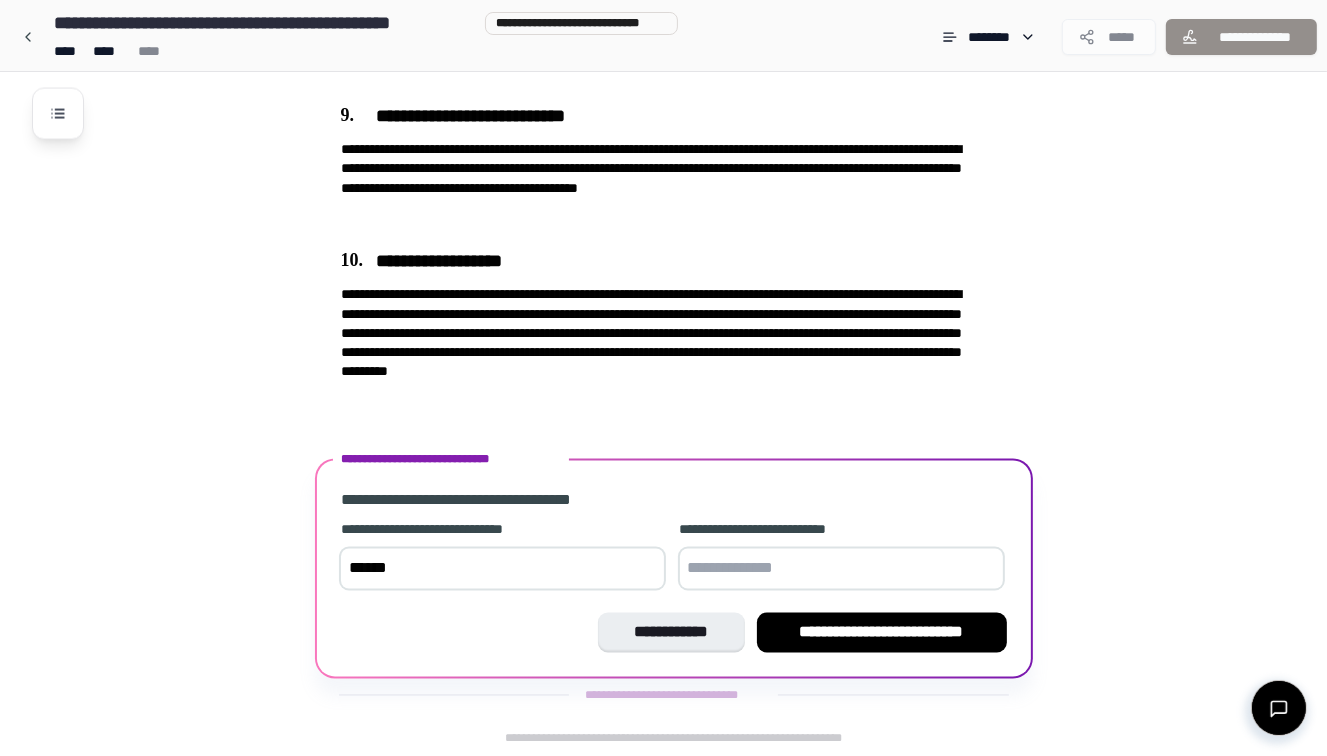 click at bounding box center (841, 569) 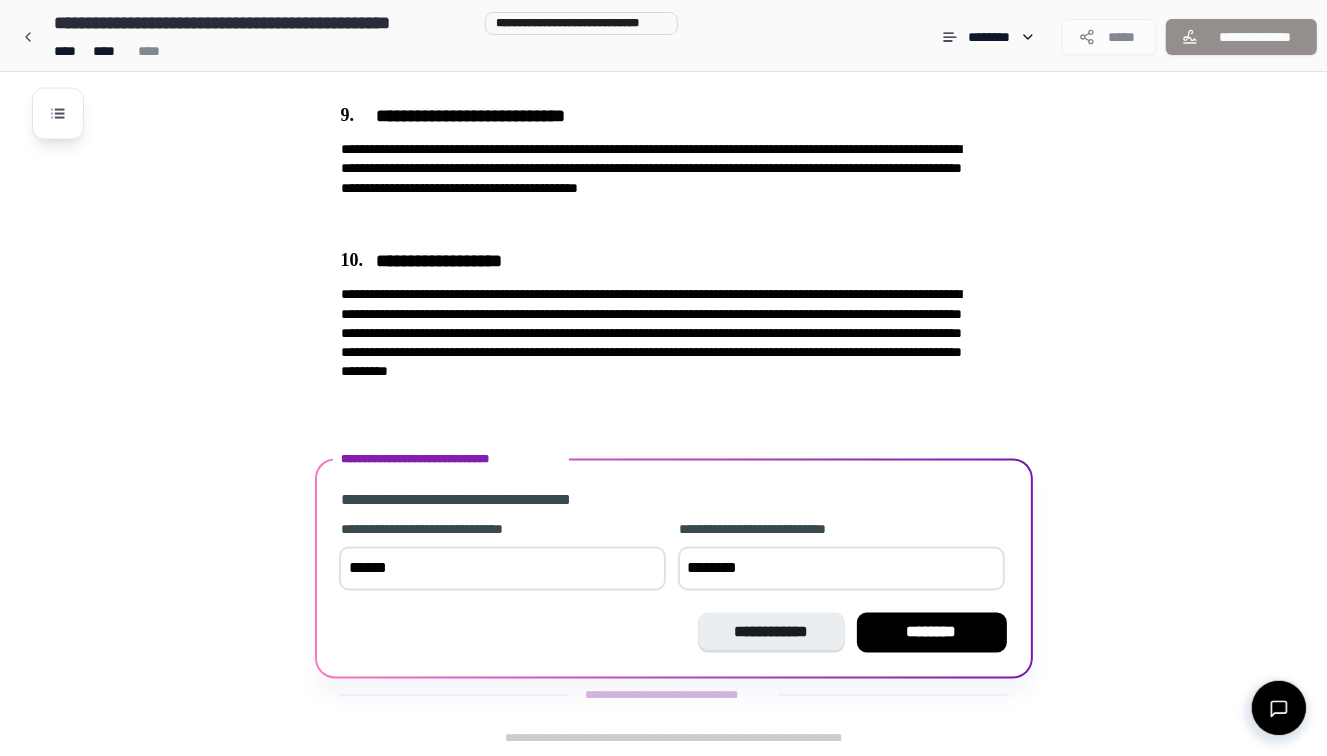 type on "********" 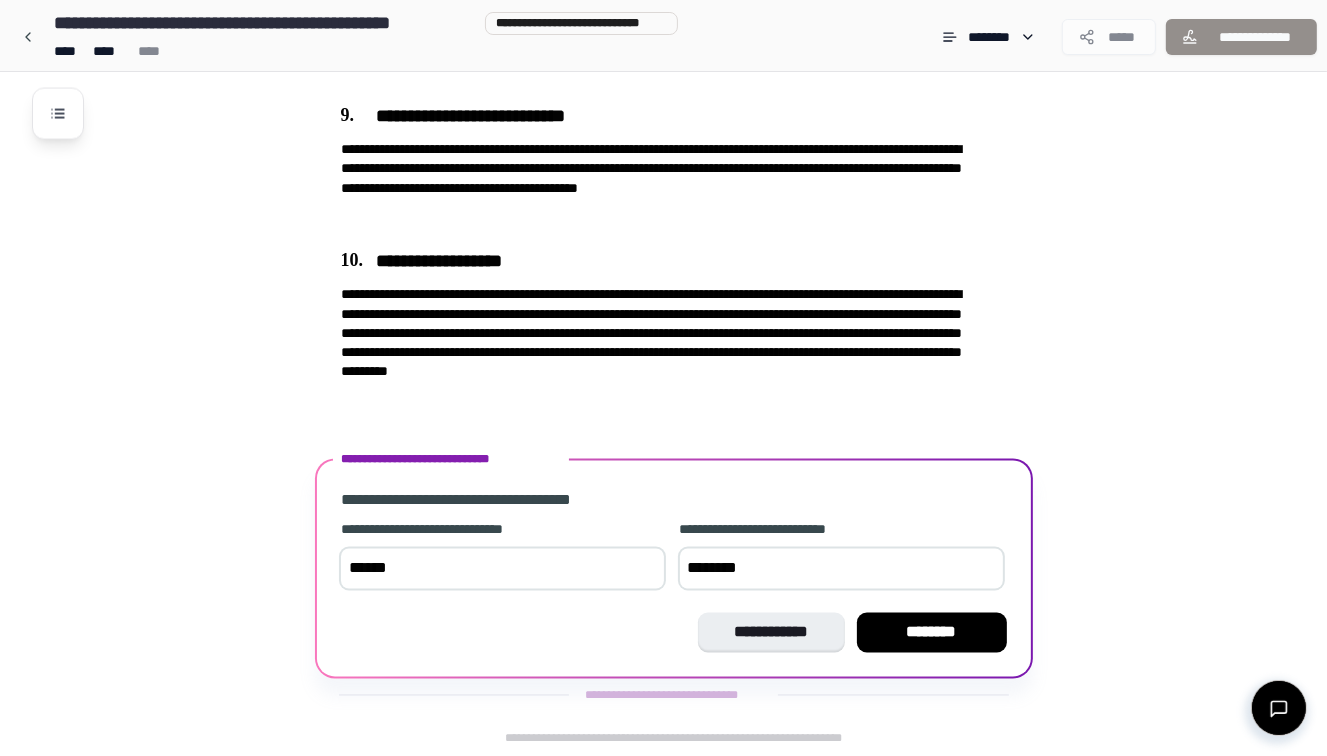 type 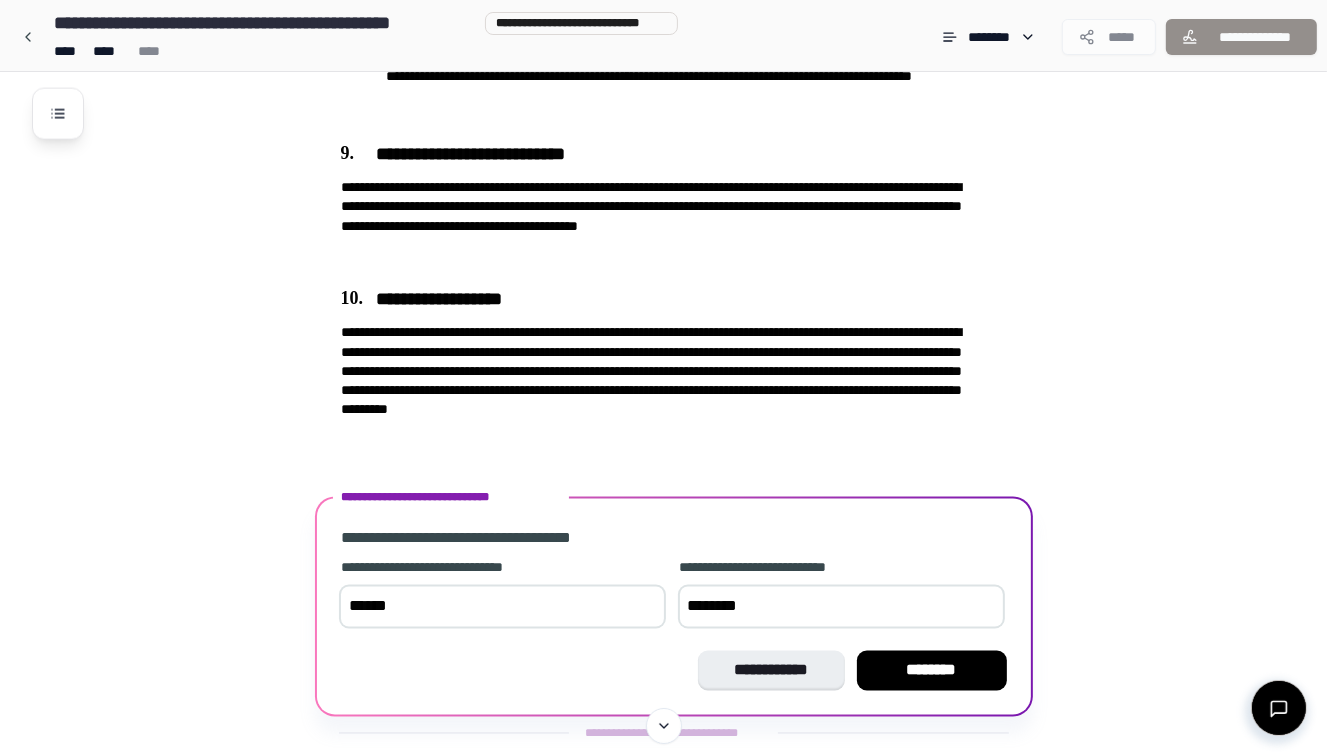 scroll, scrollTop: 2822, scrollLeft: 0, axis: vertical 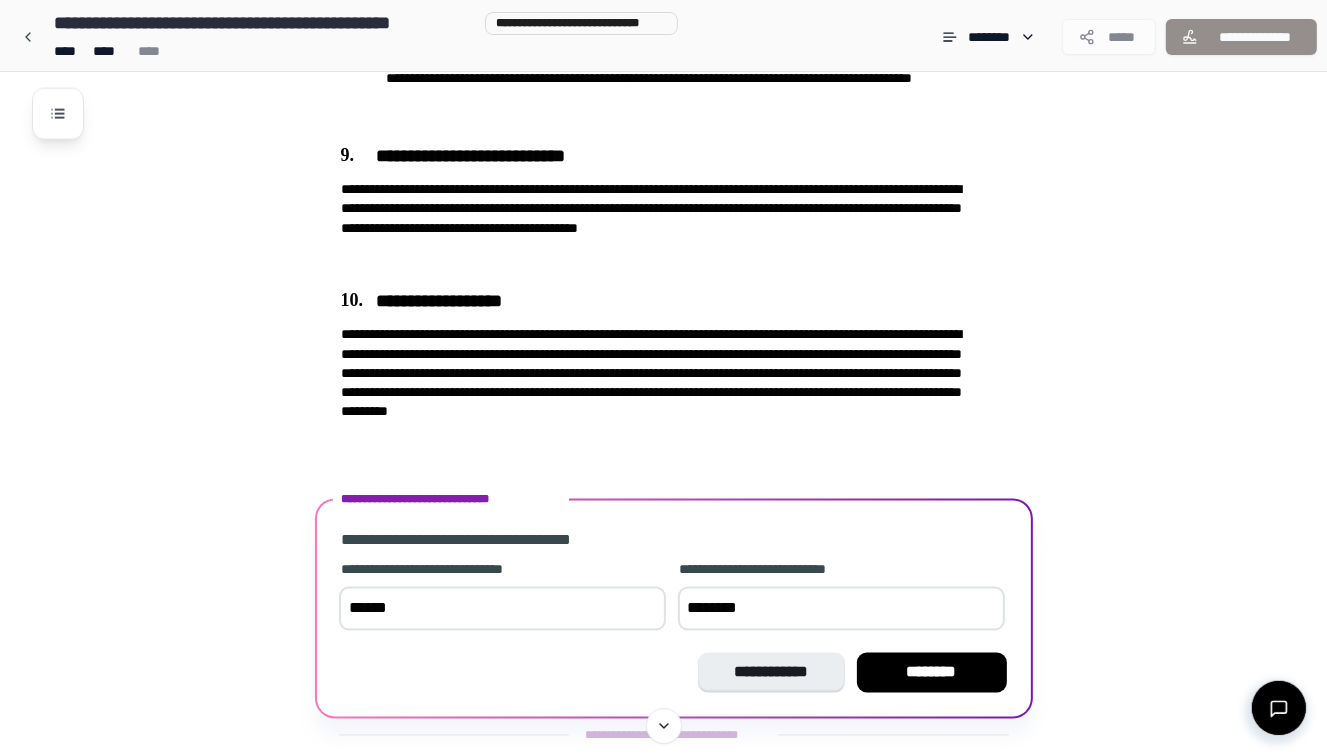 click on "********" at bounding box center (841, 609) 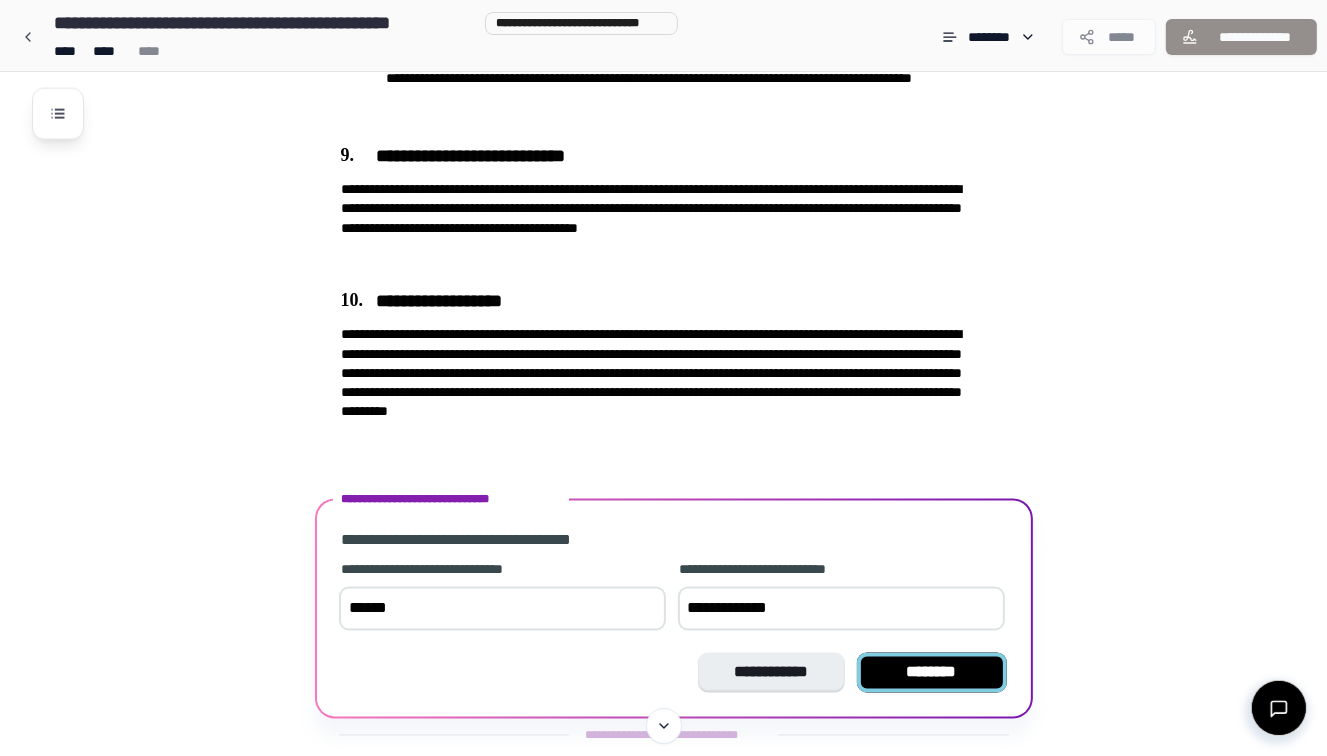 type on "**********" 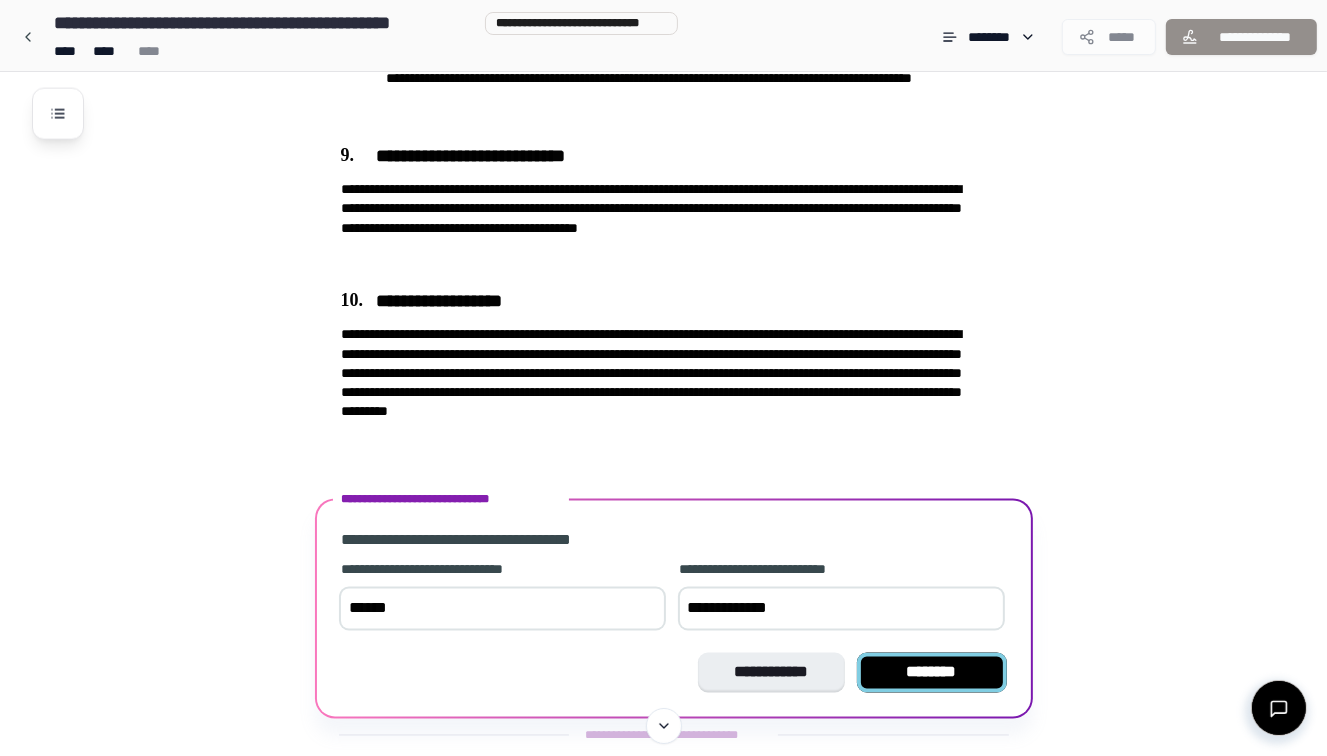 click on "********" at bounding box center [932, 673] 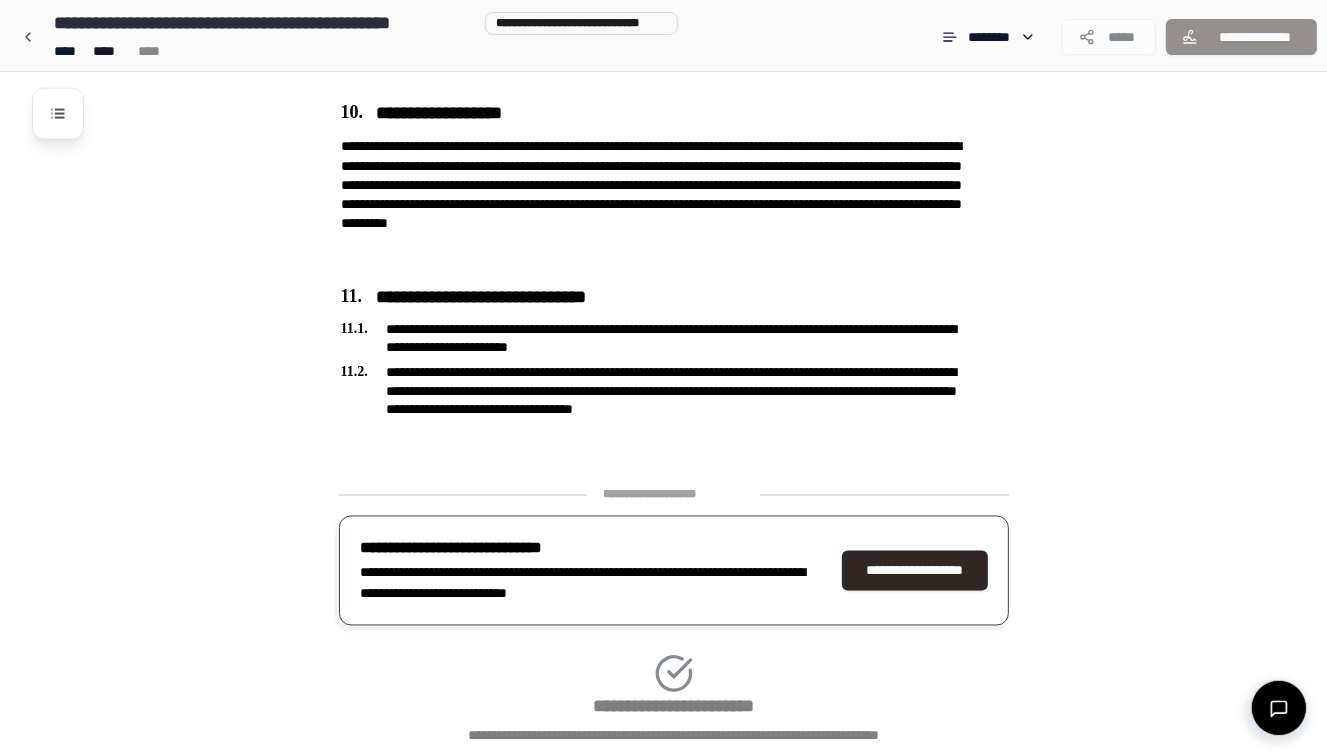 scroll, scrollTop: 3144, scrollLeft: 0, axis: vertical 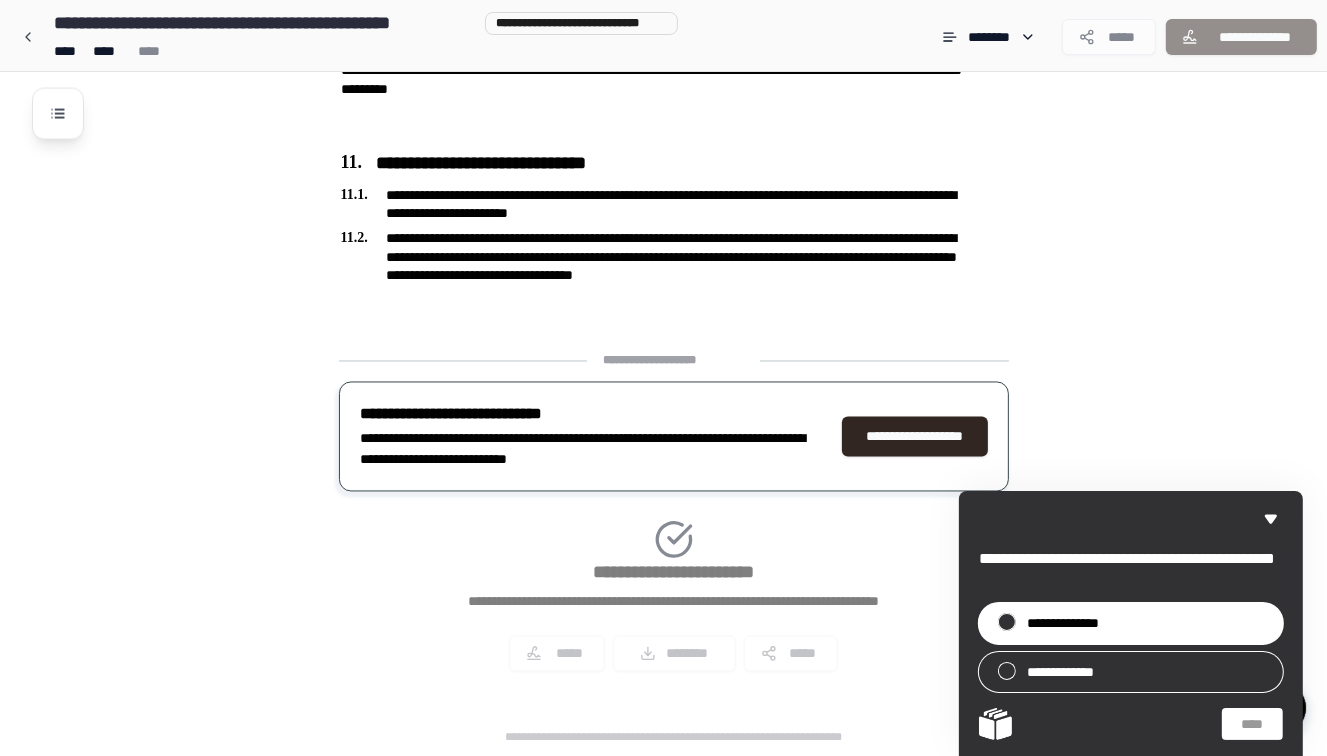 click on "**********" at bounding box center [1131, 623] 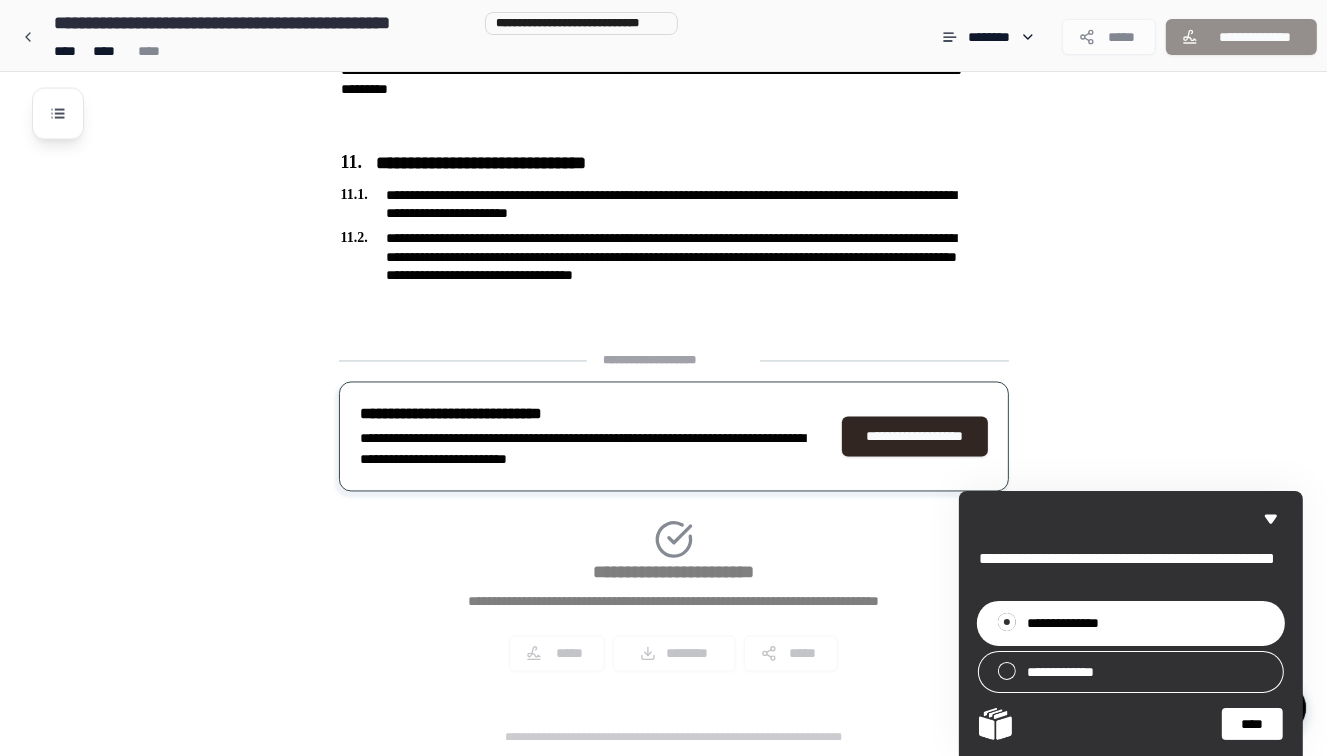 click on "****" at bounding box center (1252, 724) 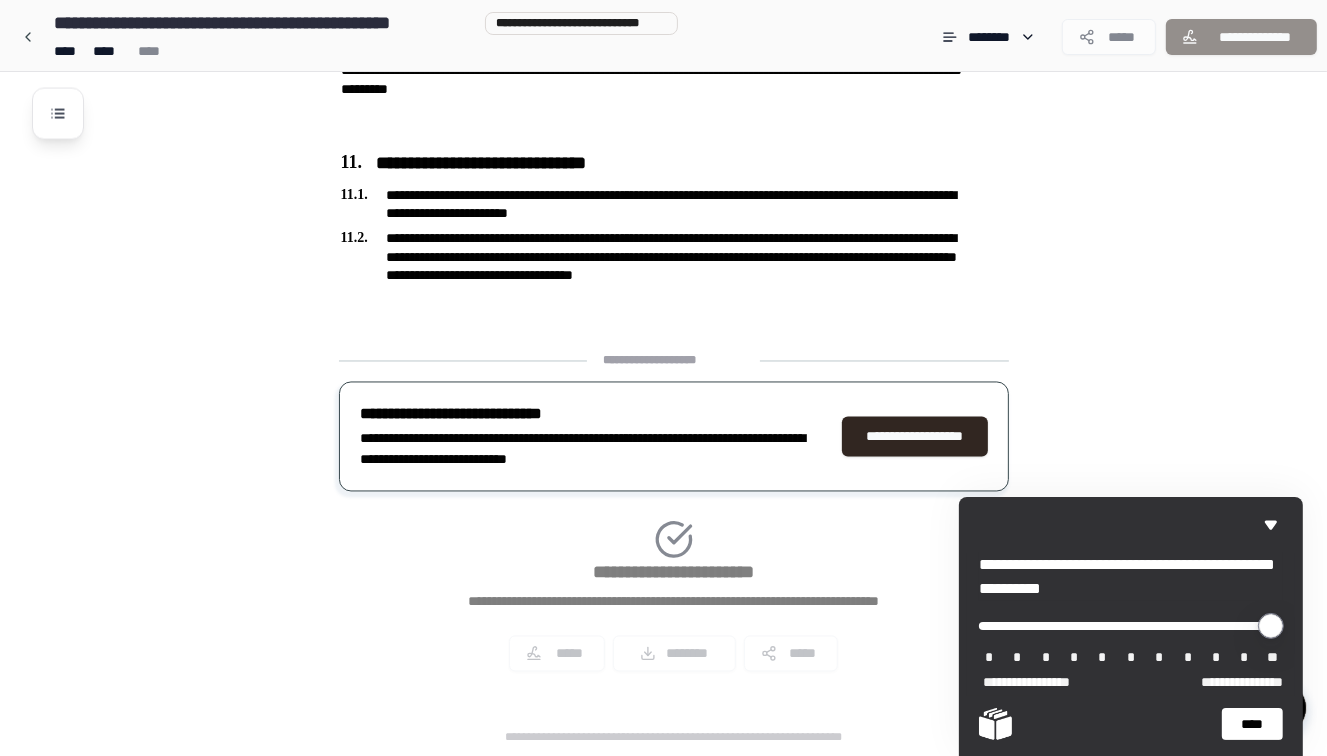type on "*" 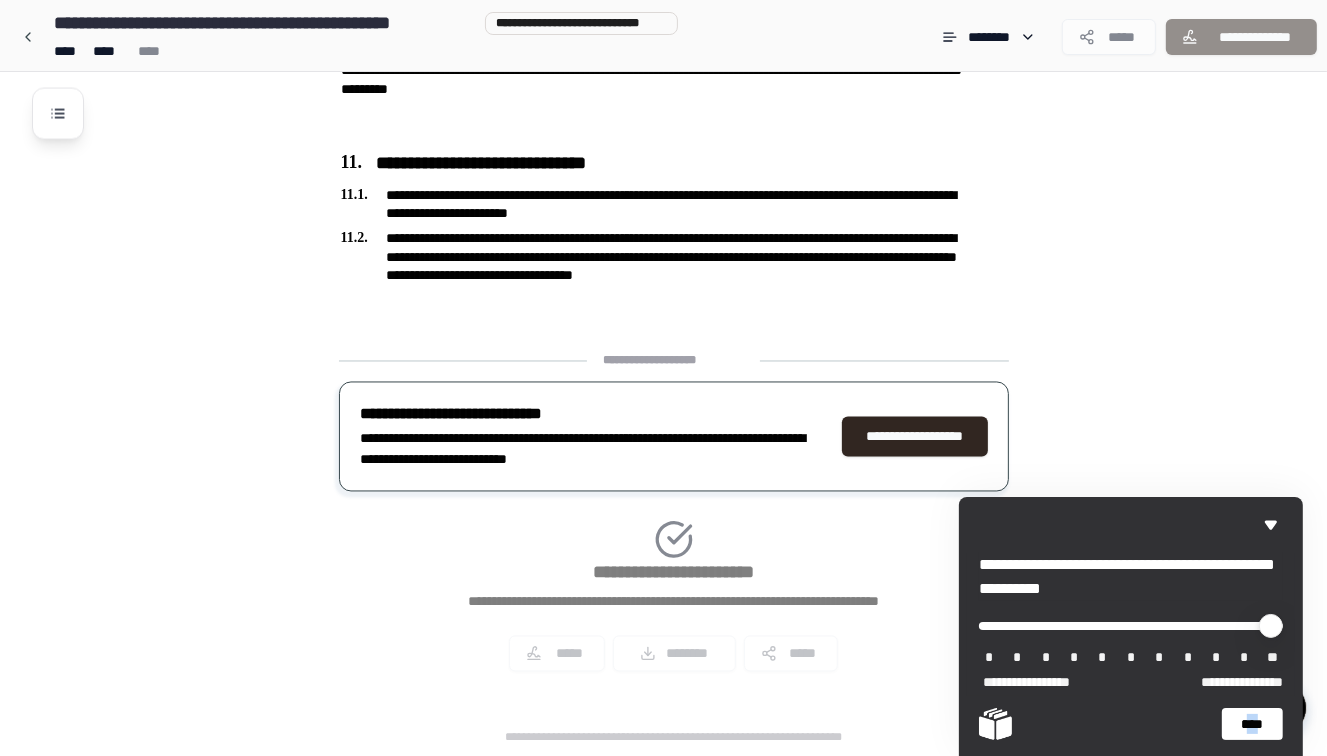 drag, startPoint x: 1247, startPoint y: 740, endPoint x: 1266, endPoint y: 727, distance: 23.021729 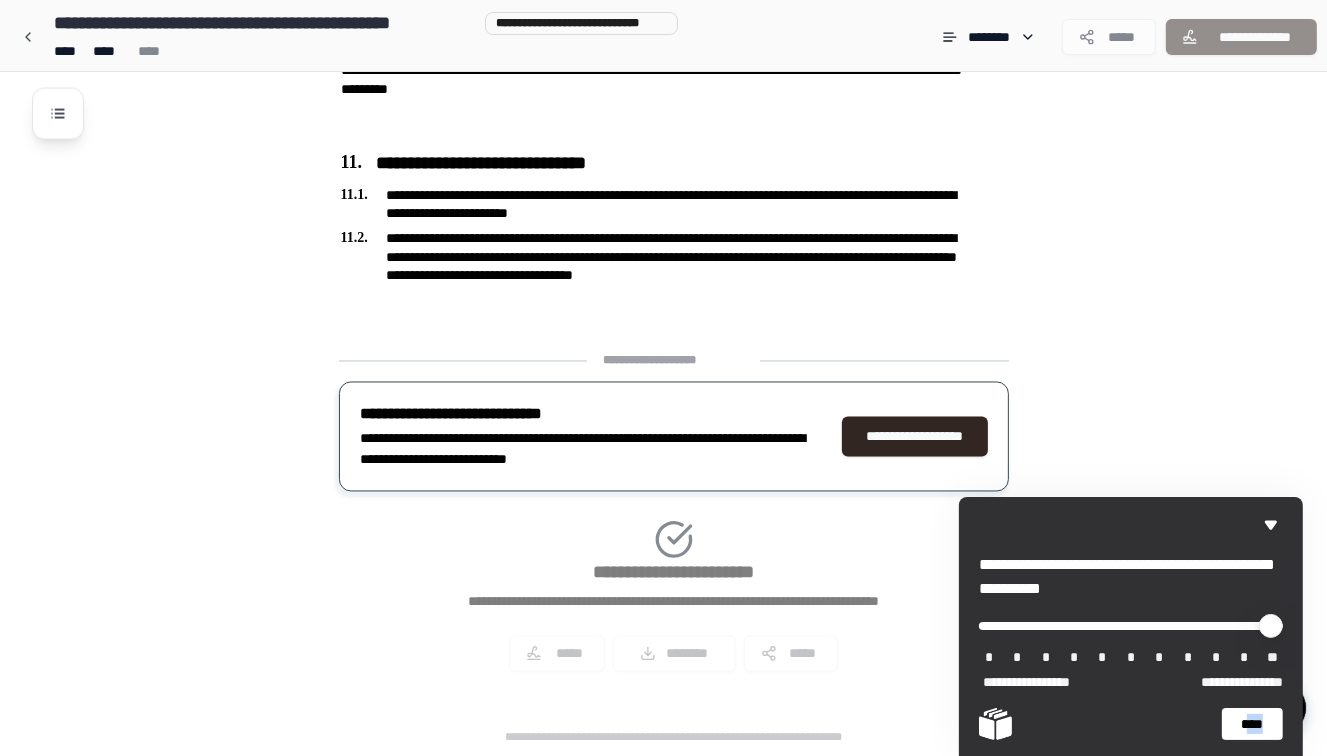 click on "****" at bounding box center [1252, 724] 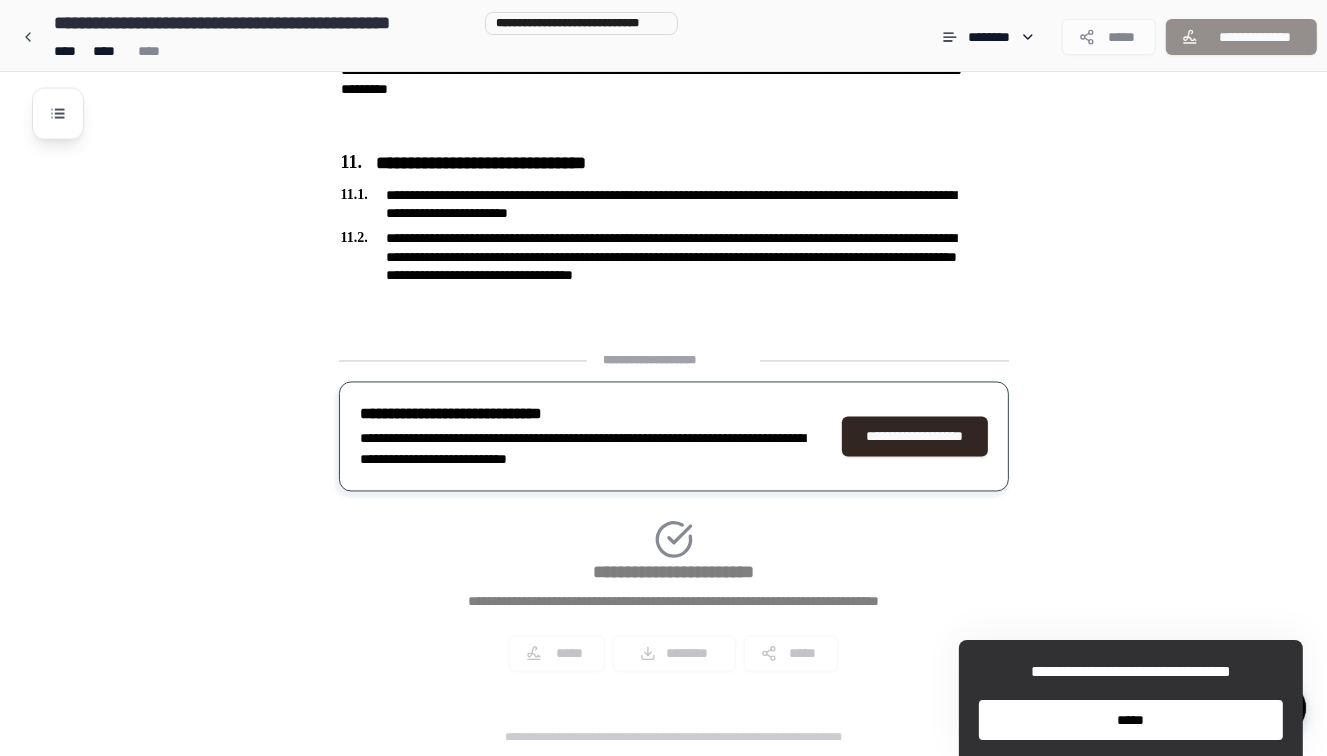 click on "*****" at bounding box center [1131, 720] 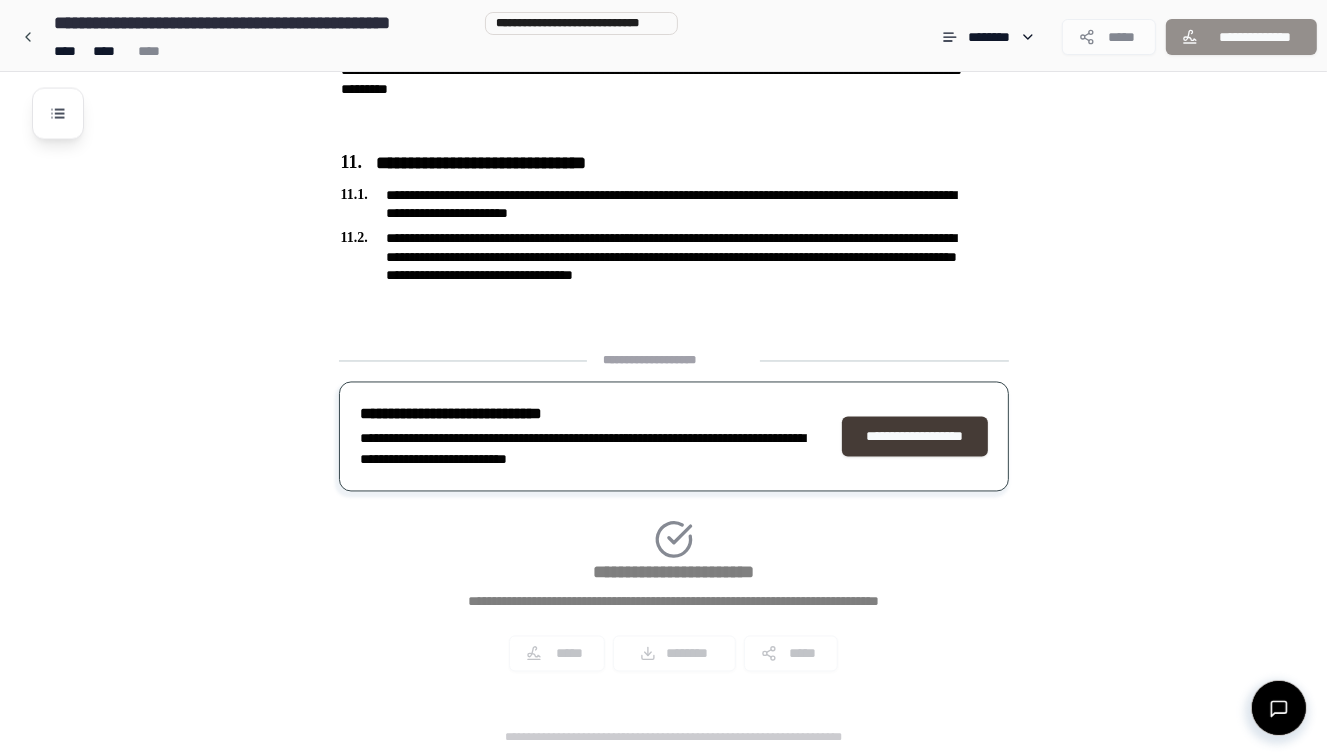 click on "**********" at bounding box center (915, 437) 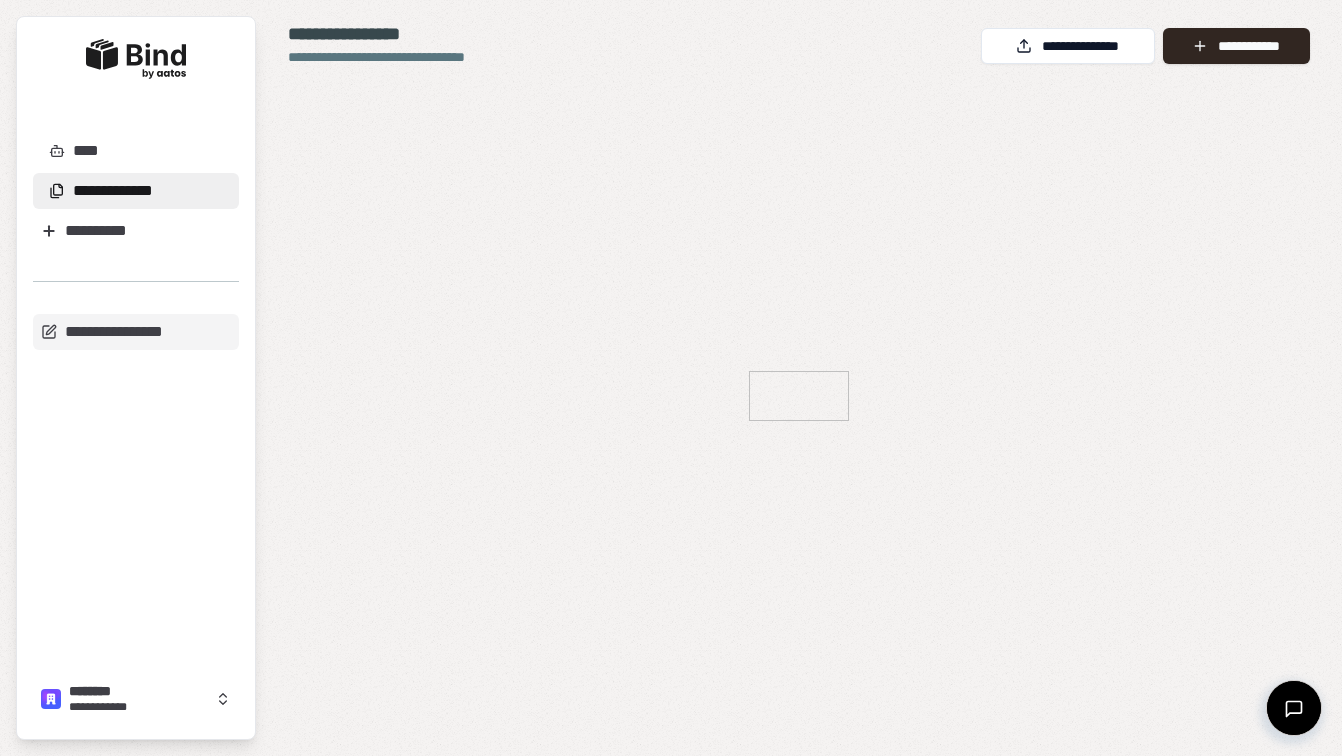 scroll, scrollTop: 0, scrollLeft: 0, axis: both 